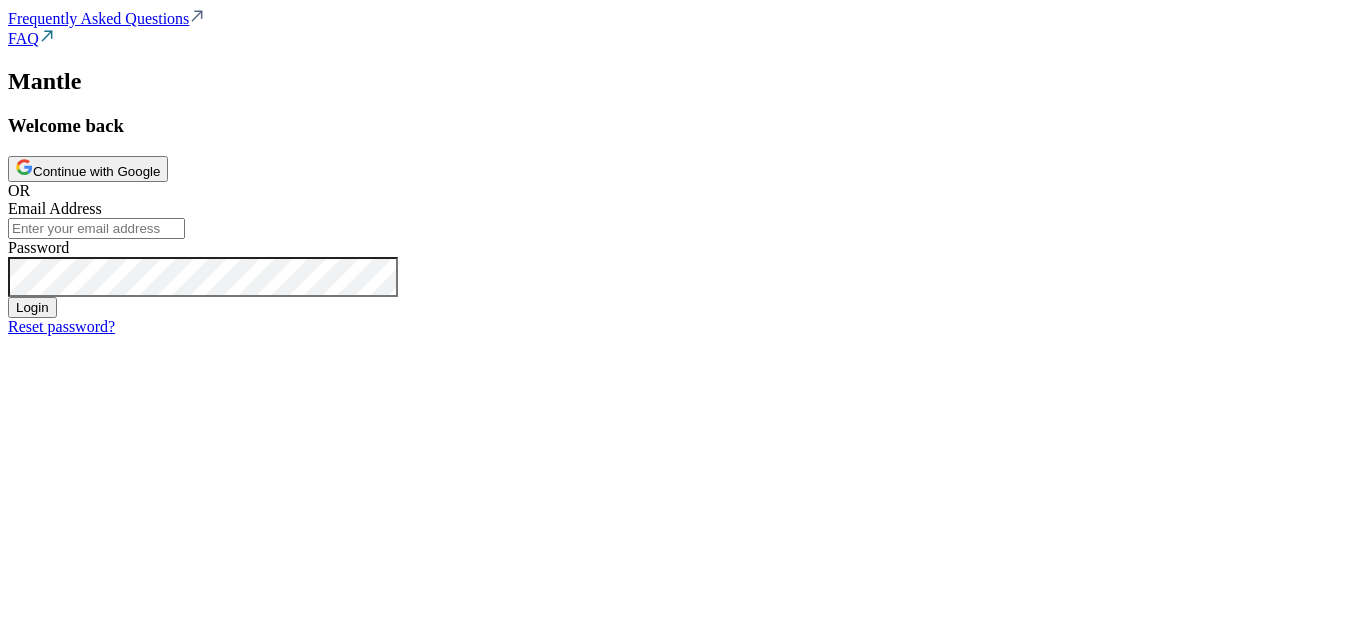 scroll, scrollTop: 0, scrollLeft: 0, axis: both 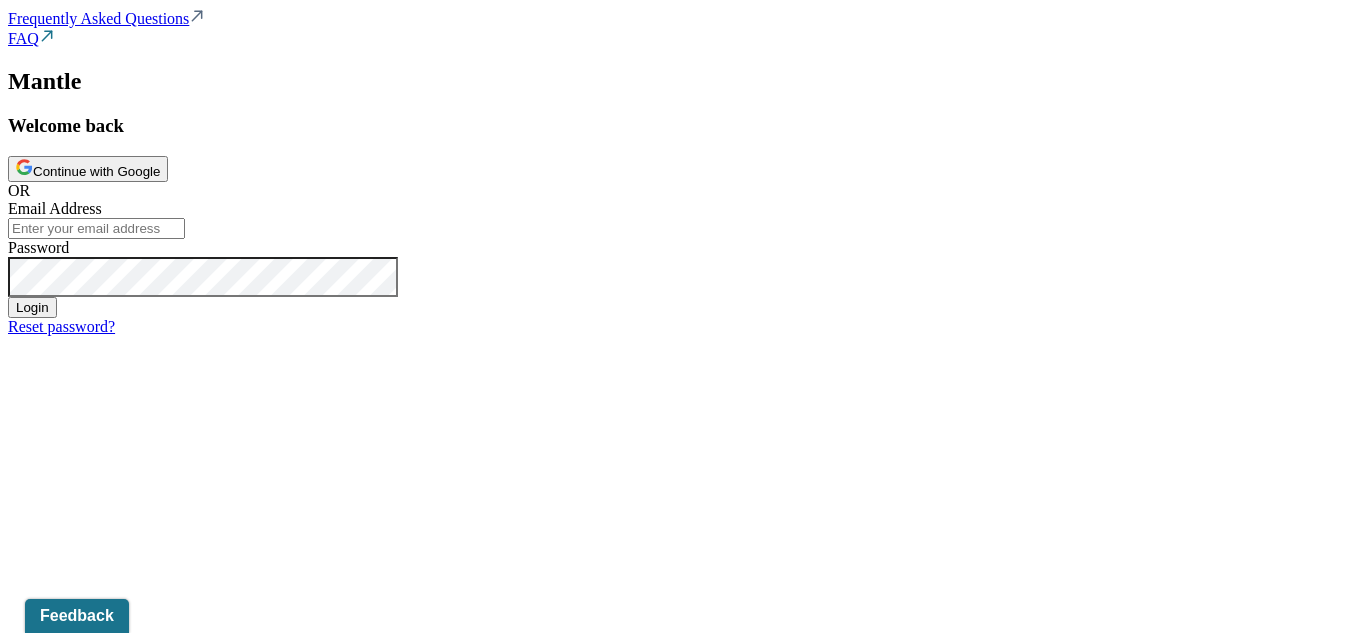 click on "Continue with Google" at bounding box center [88, 169] 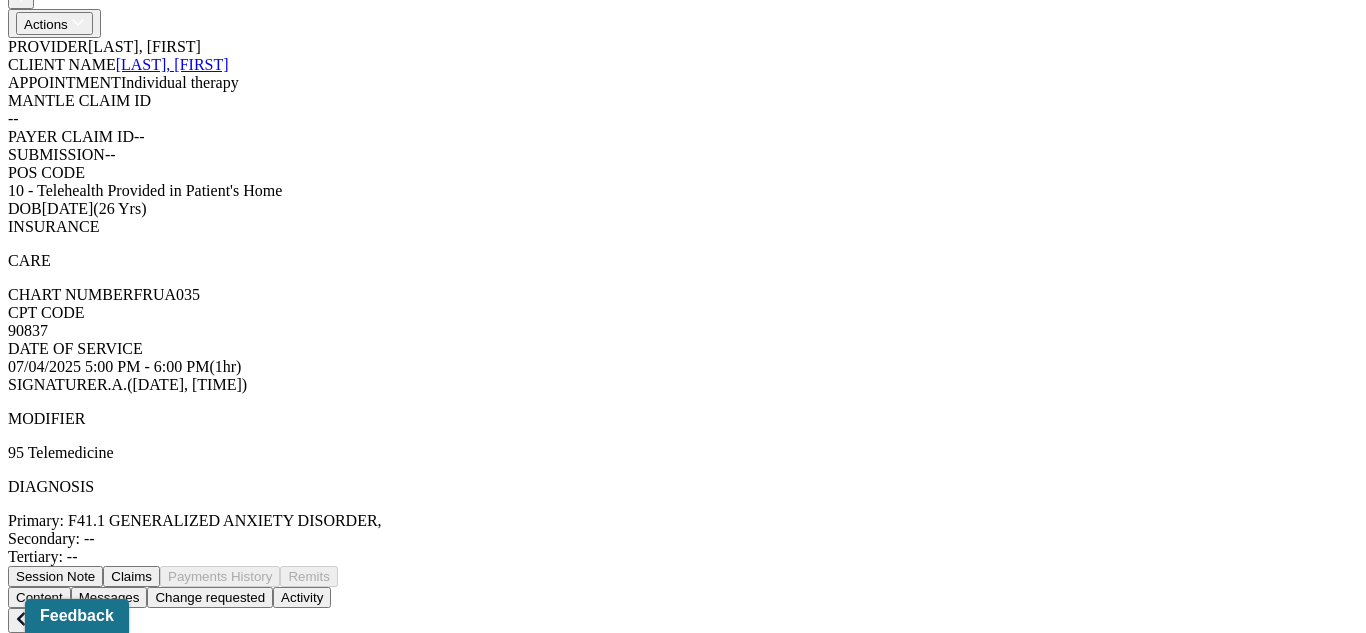 scroll, scrollTop: 556, scrollLeft: 0, axis: vertical 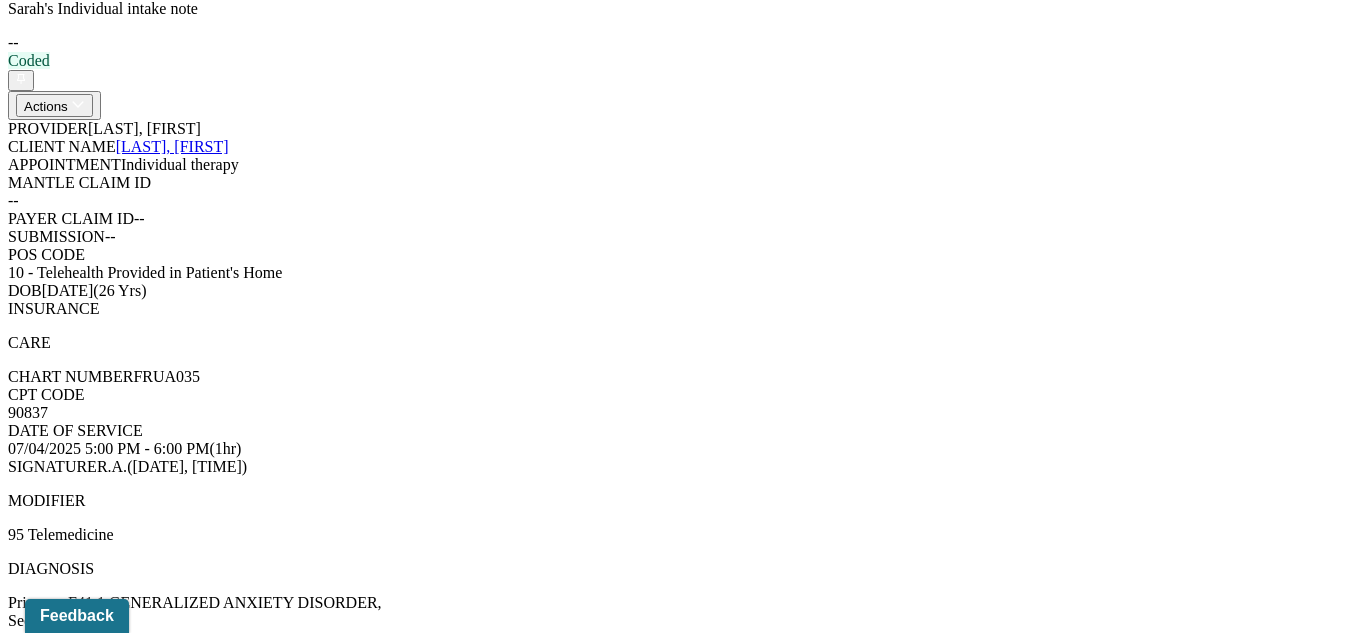 click on "Session Notes" at bounding box center [111, -376] 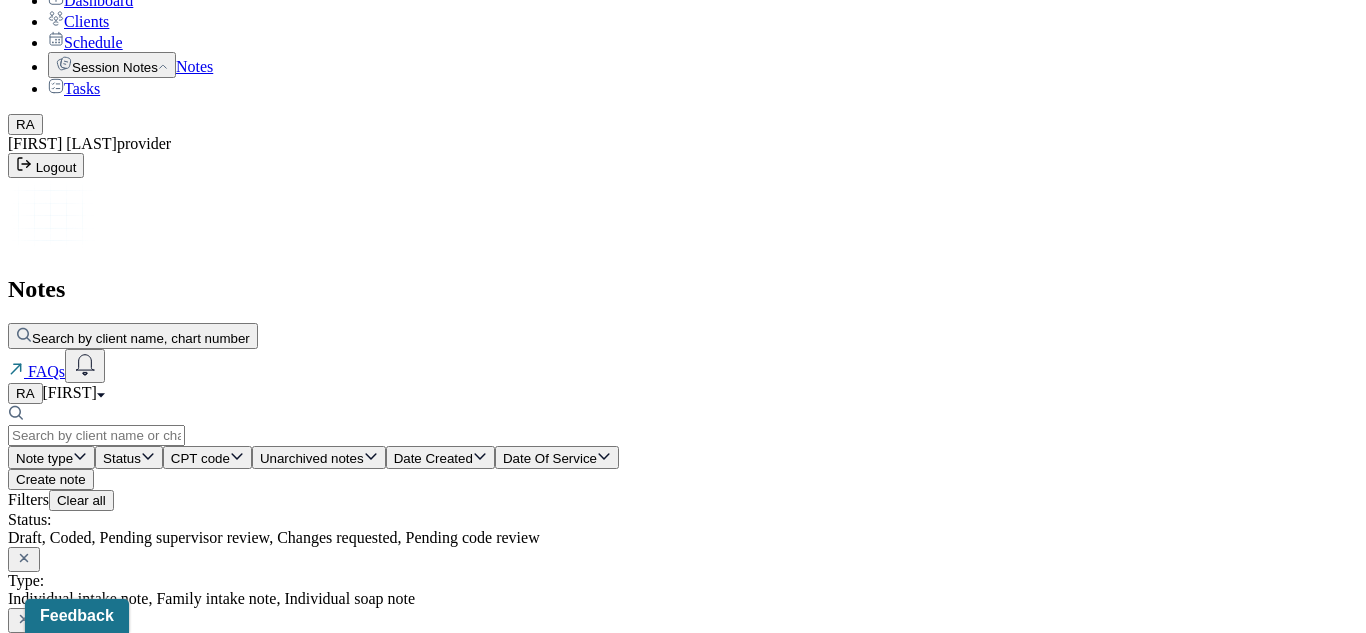 scroll, scrollTop: 0, scrollLeft: 0, axis: both 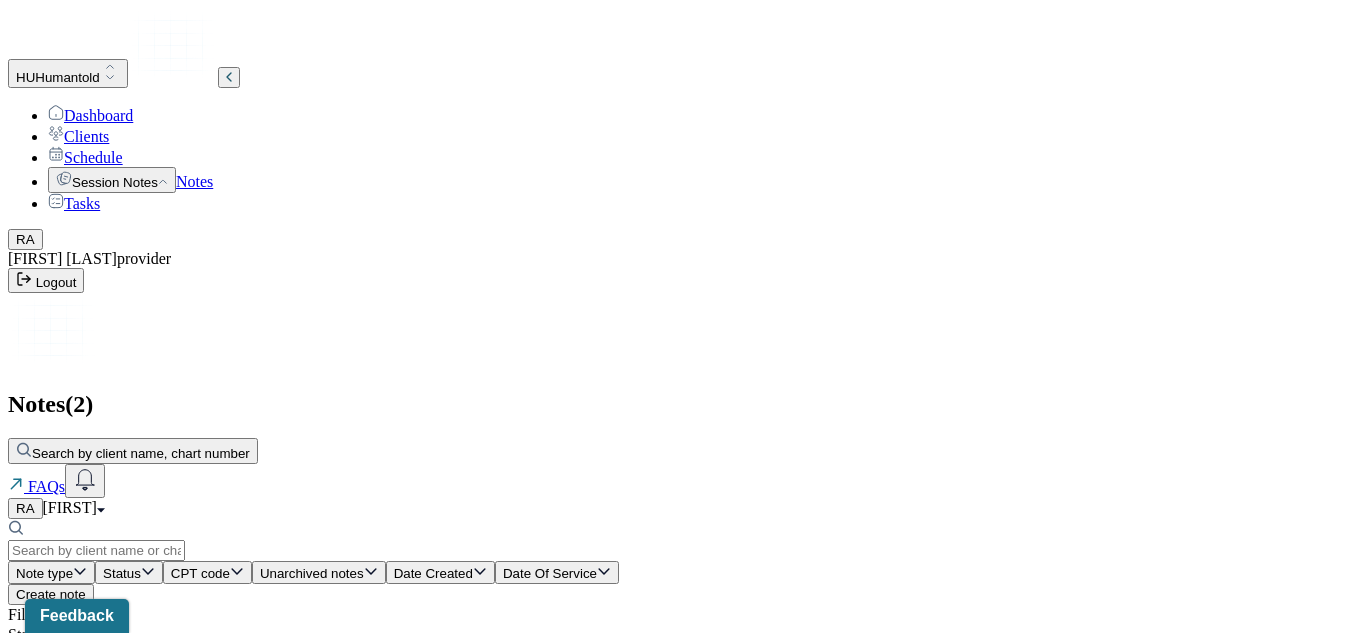 click at bounding box center (96, 550) 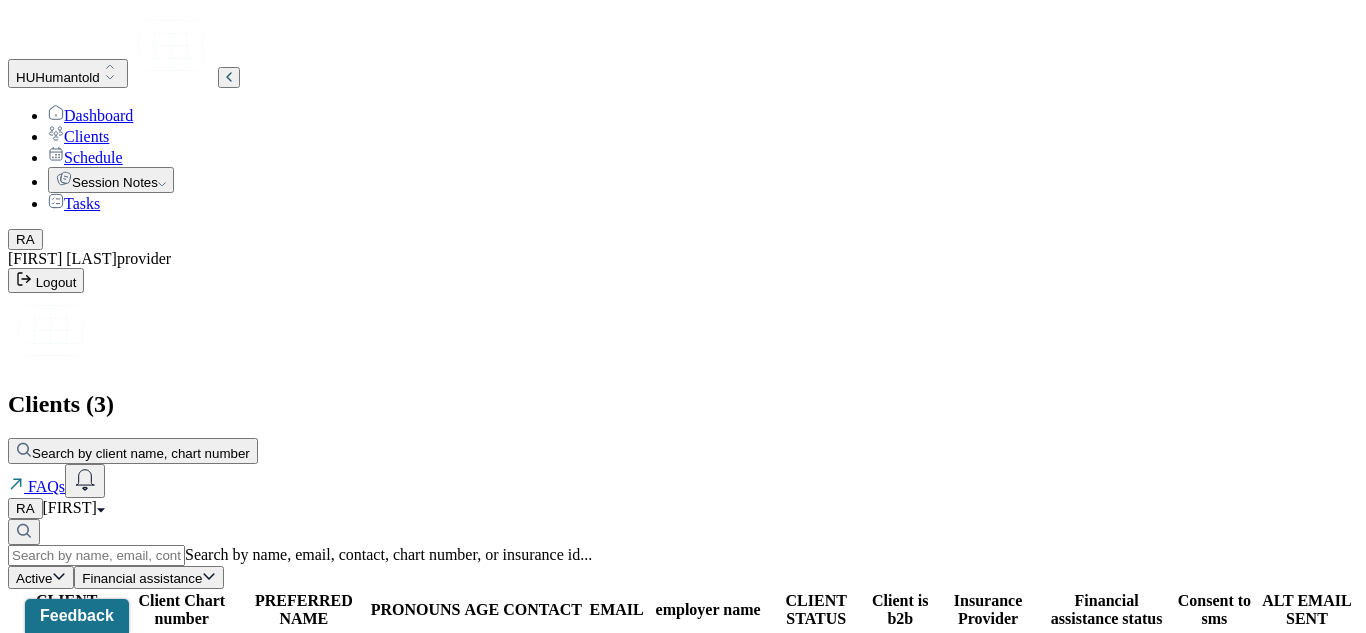 click on "FRUA035" at bounding box center [181, 650] 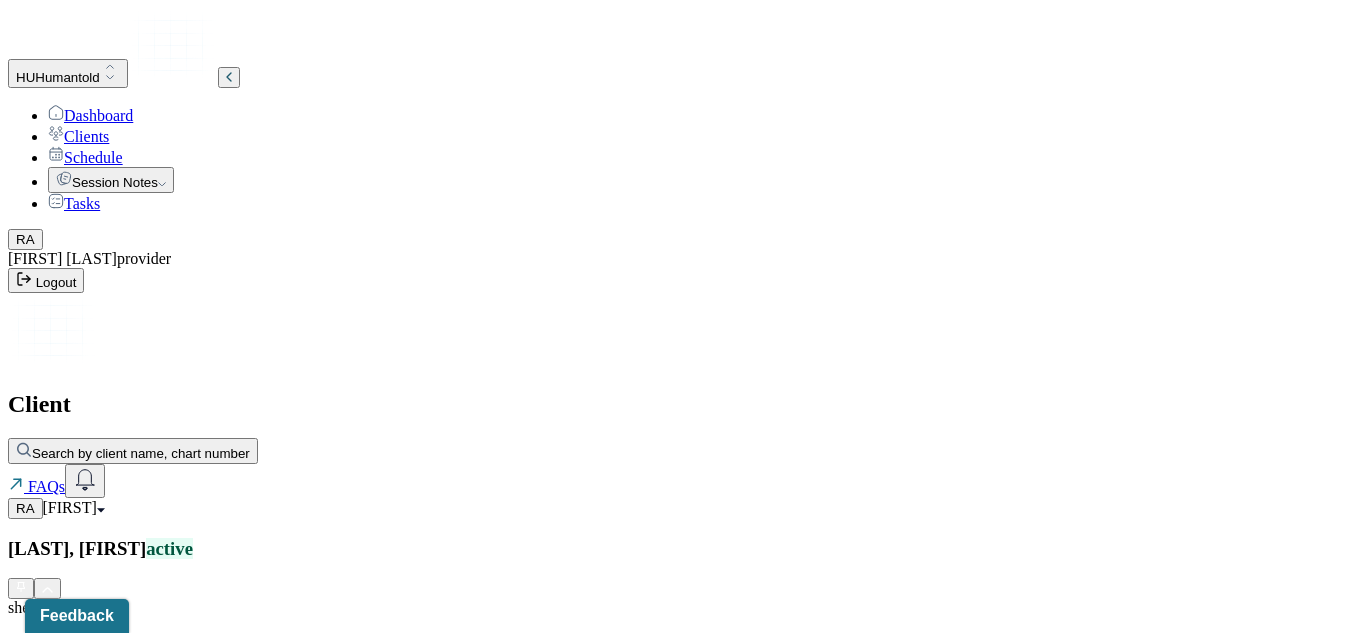click on "CLIENT CHART NUMBER FRUA035 PREFERRED NAME -- SEX female AGE 26 yrs DATE OF BIRTH [DATE] CONTACT ([PHONE]) EMAIL [EMAIL] PROVIDER [LAST], [FIRST] MHC-LP DIAGNOSIS -- DIAGNOSIS CODE -- LAST SESSION [DATE] insurance provider CARELON FINANCIAL ASSISTANCE STATUS -- Address [NUMBER] [STREET] Unit [NUMBER] City Danbury State CT Zipcode 06810 Consent to Sms Yes On Trial -- Portal Activation No" at bounding box center [683, 1322] 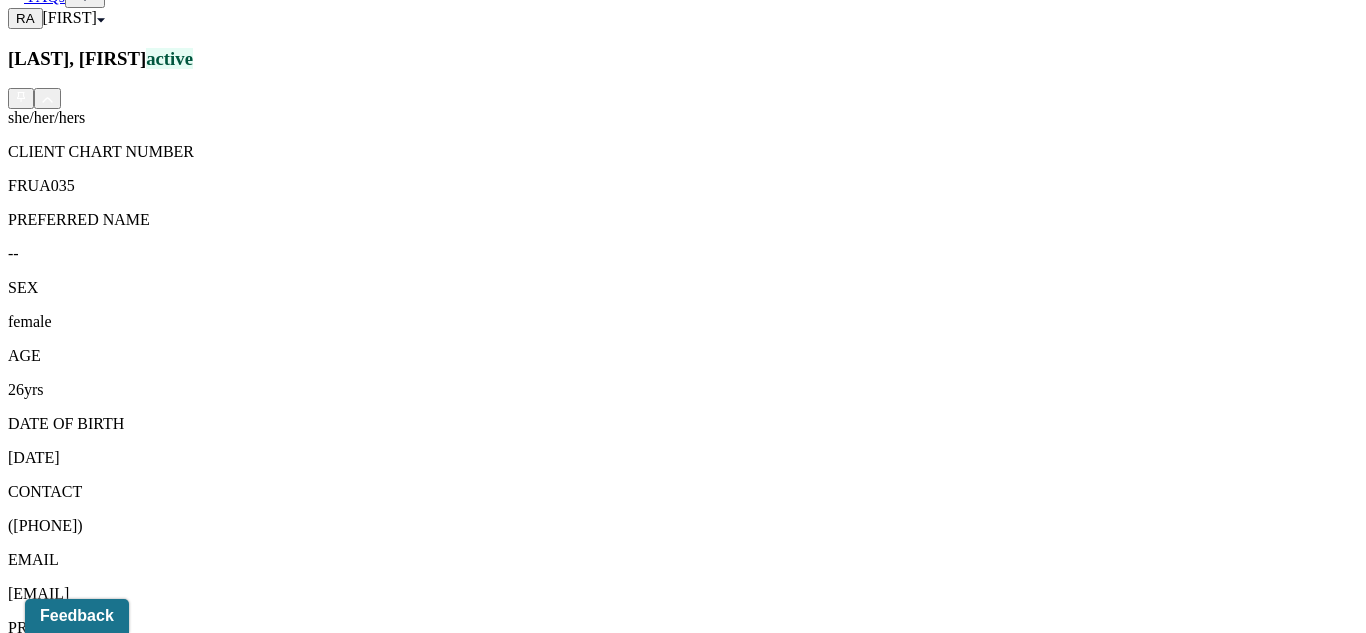 scroll, scrollTop: 493, scrollLeft: 0, axis: vertical 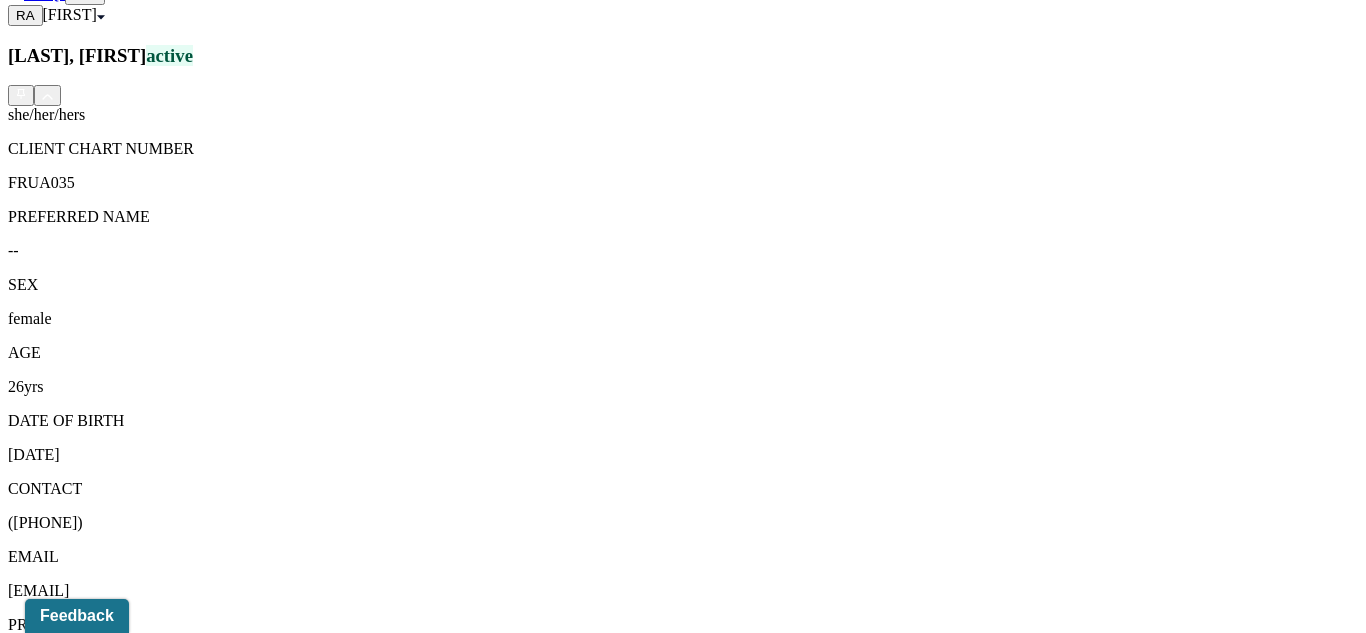 click on "Session Notes" at bounding box center [209, 1544] 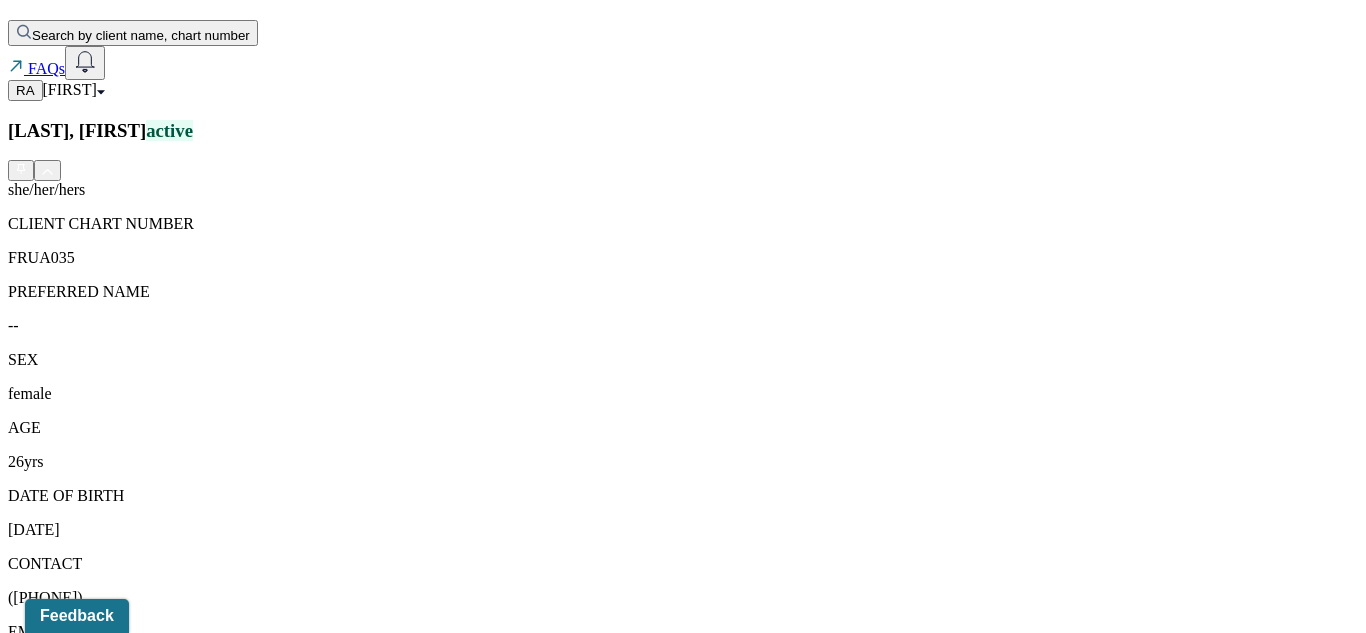 click at bounding box center [21, 1753] 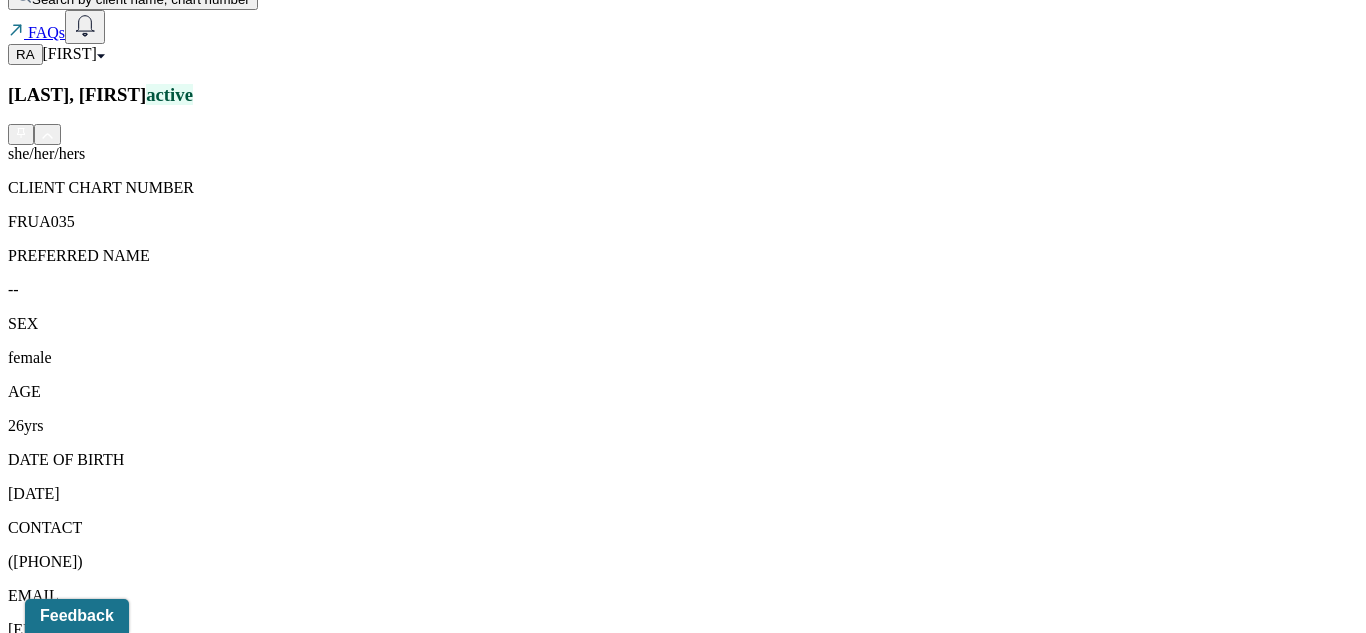 click 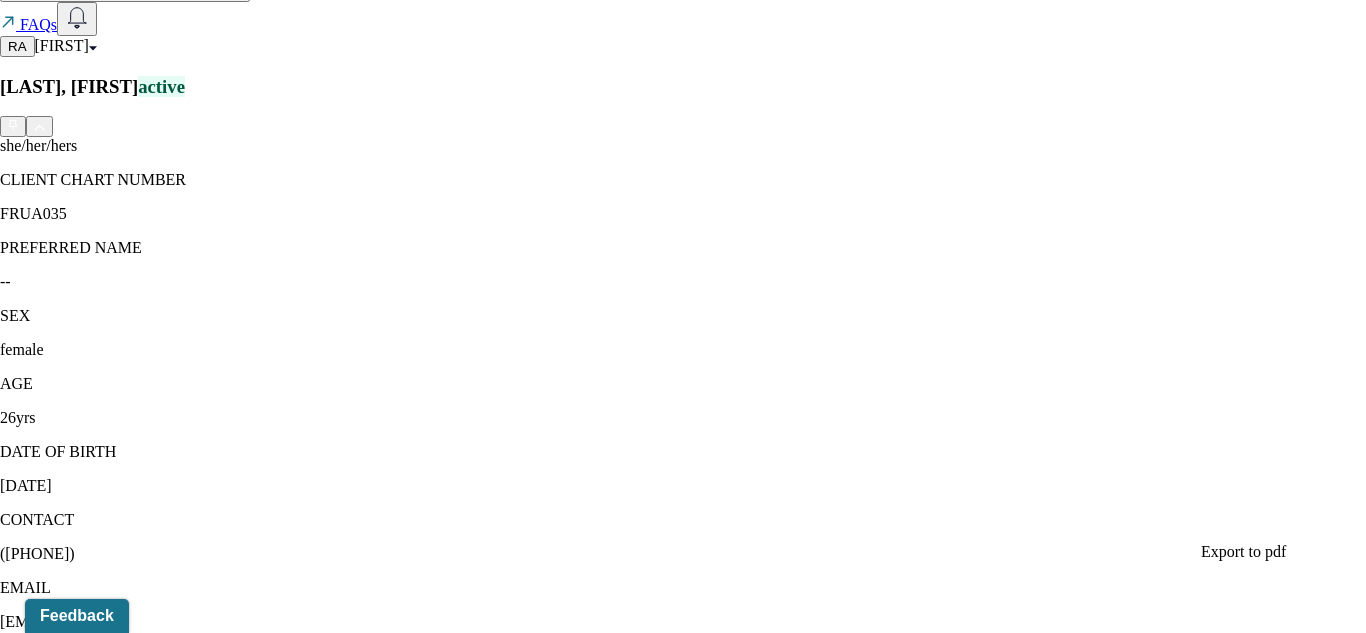 click on "Note type Unarchived notes Date Create note 1 selected DATE OF SERVICE Note Type Note Status Clinician CREATED ON [DATE] Individual intake note Coded [LAST], [FIRST] [DATE] [DATE] Individual intake note Coded [LAST], [FIRST] [DATE] Coded [DATE] Individual intake note Clinician: [LAST], [FIRST] Created on: [DATE] Coded [DATE] Individual intake note Clinician: [LAST], [FIRST] Created on: [DATE]" at bounding box center (683, 1776) 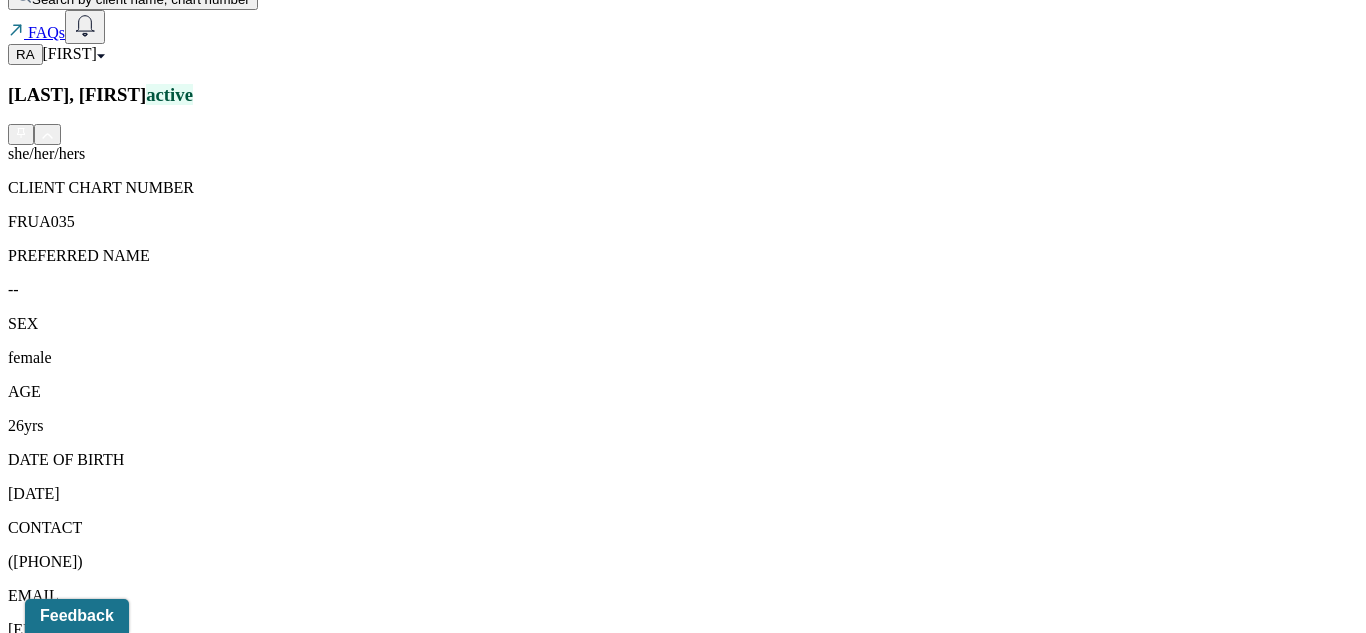 click 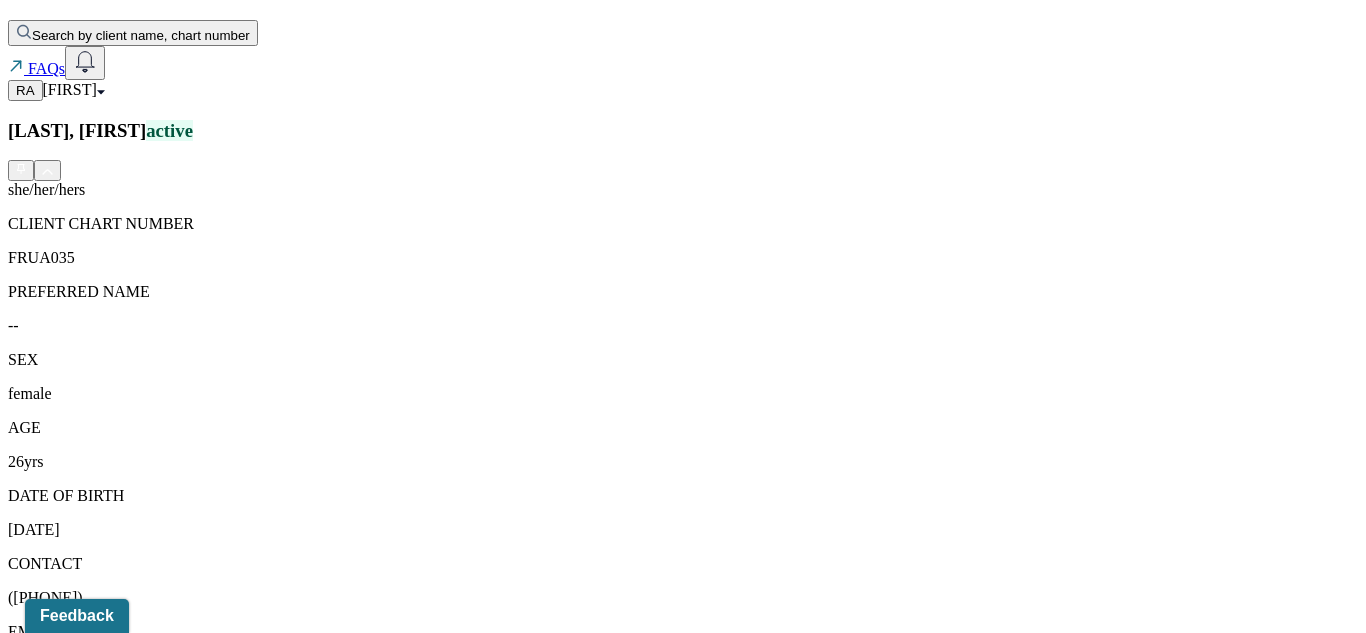 click on "Create note" at bounding box center [51, 1705] 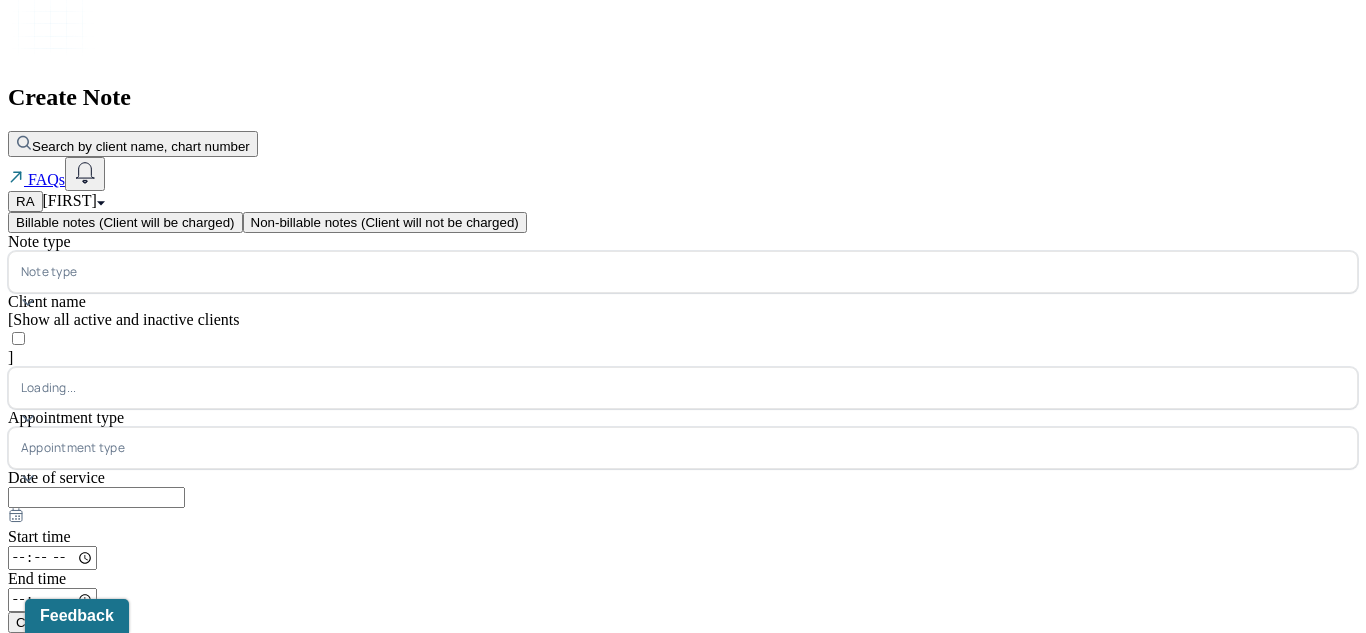 scroll, scrollTop: 87, scrollLeft: 0, axis: vertical 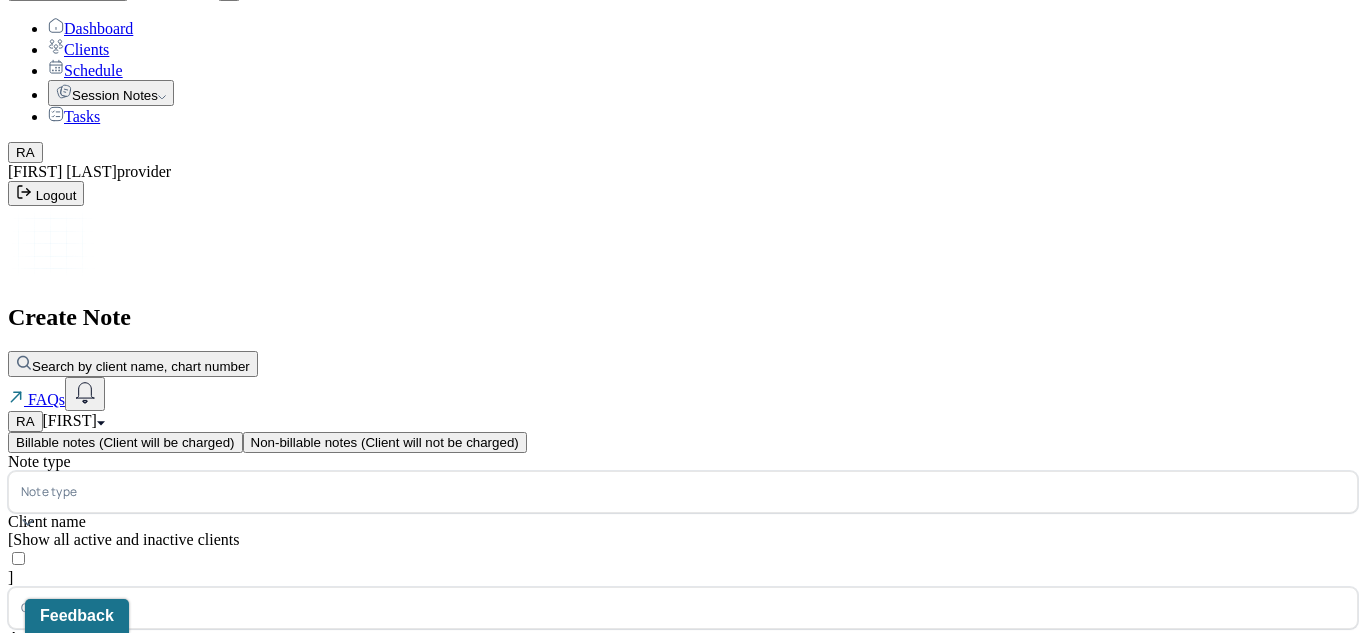click at bounding box center (713, 492) 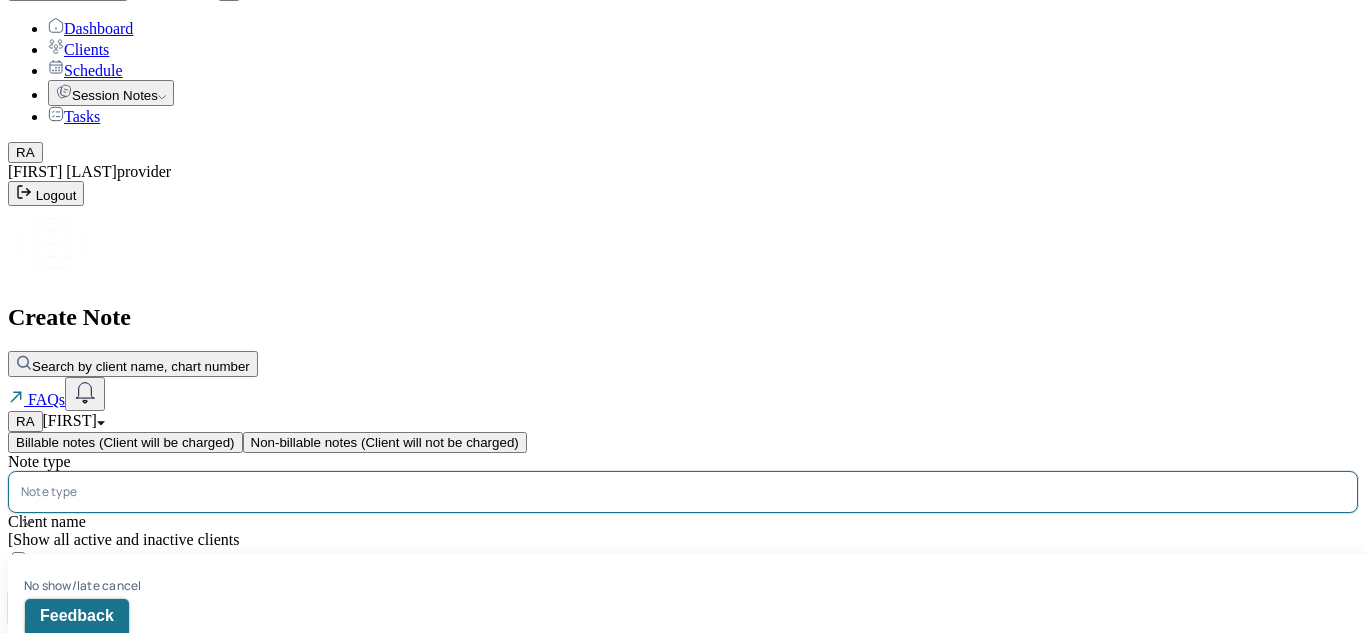 click on "Individual soap note" at bounding box center [691, 788] 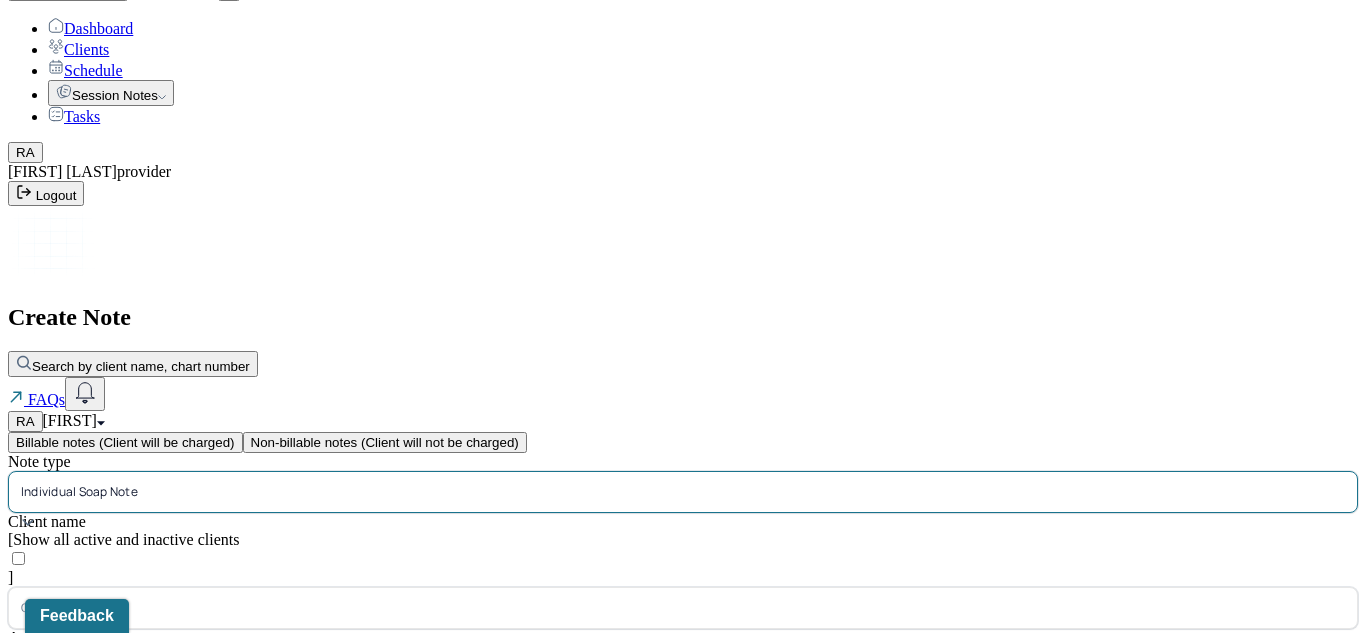 click at bounding box center (718, 608) 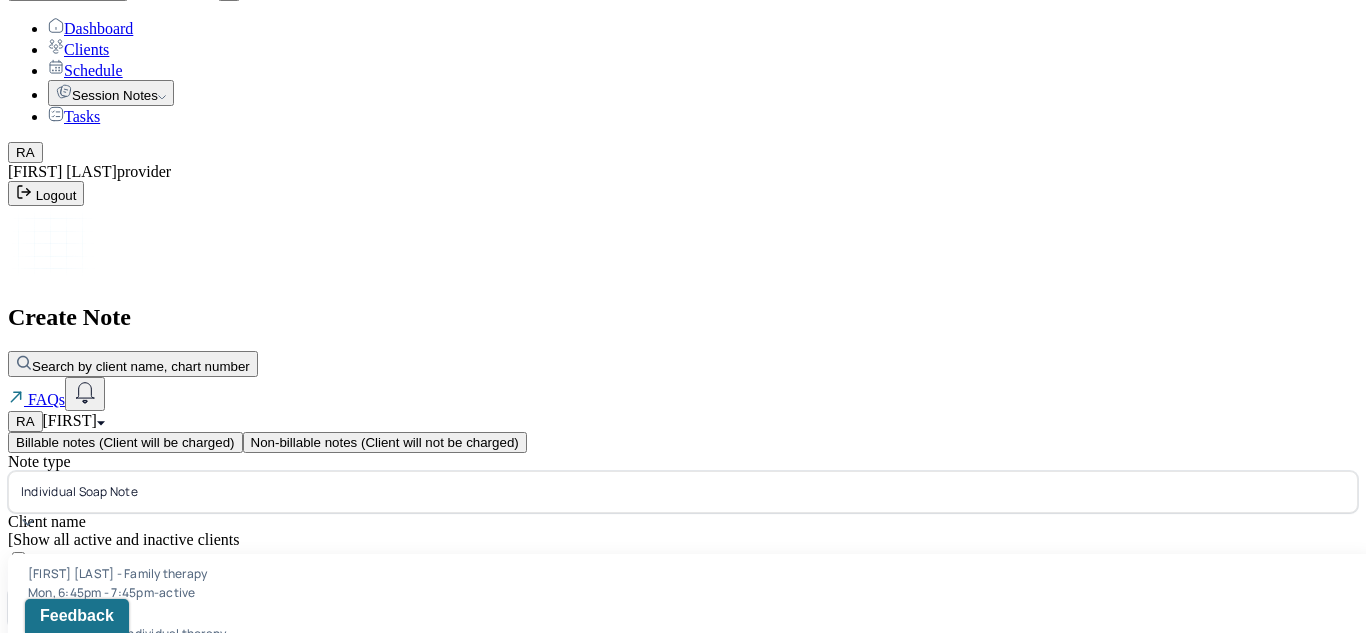 click on "[FIRST] [LAST] - Individual therapy" at bounding box center (127, 692) 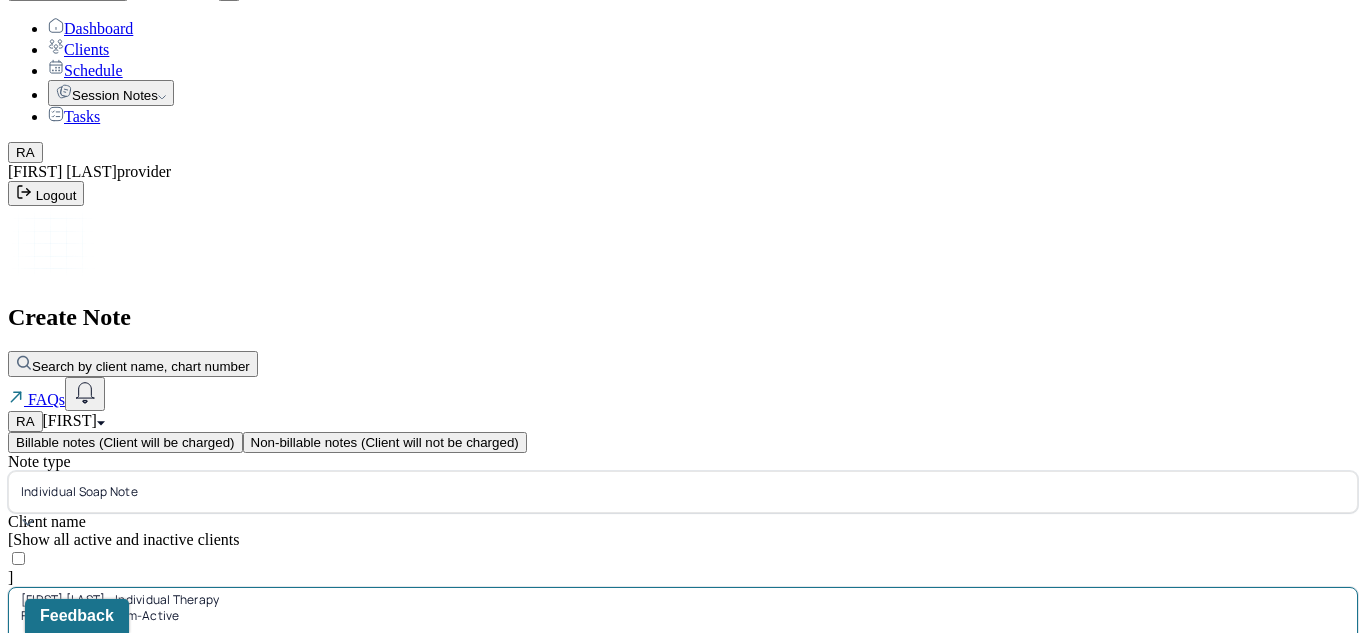 scroll, scrollTop: 225, scrollLeft: 0, axis: vertical 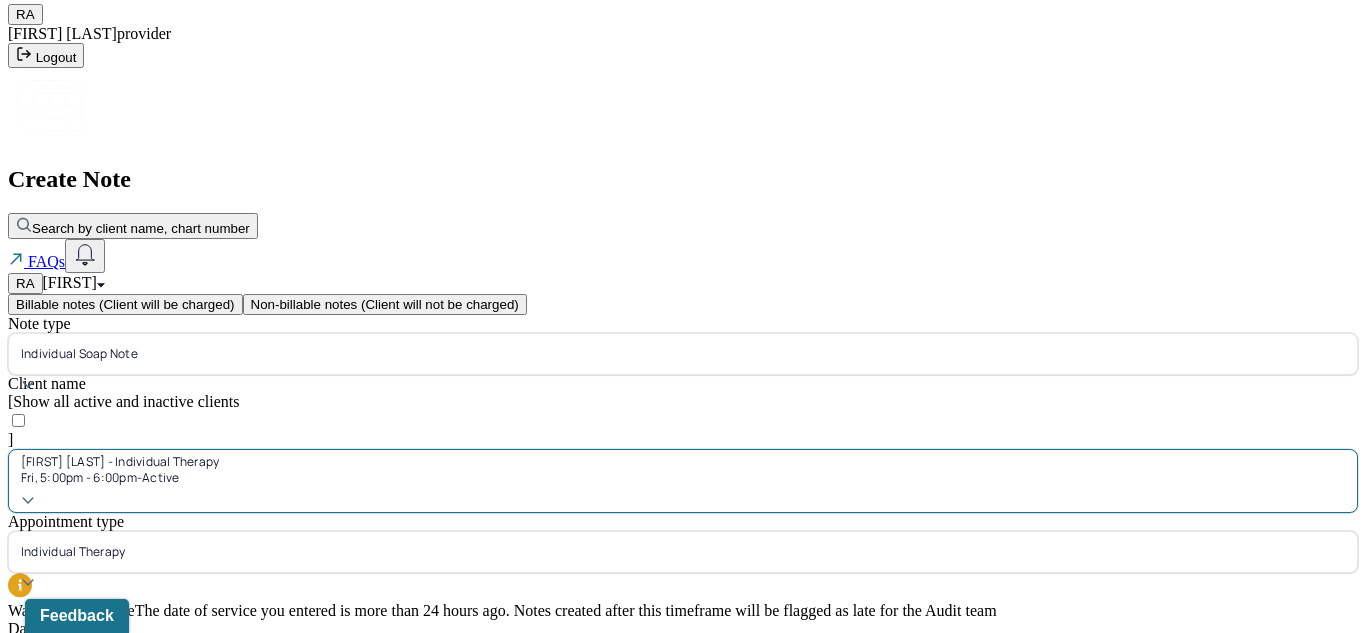 click on "[DATE]" at bounding box center (96, 648) 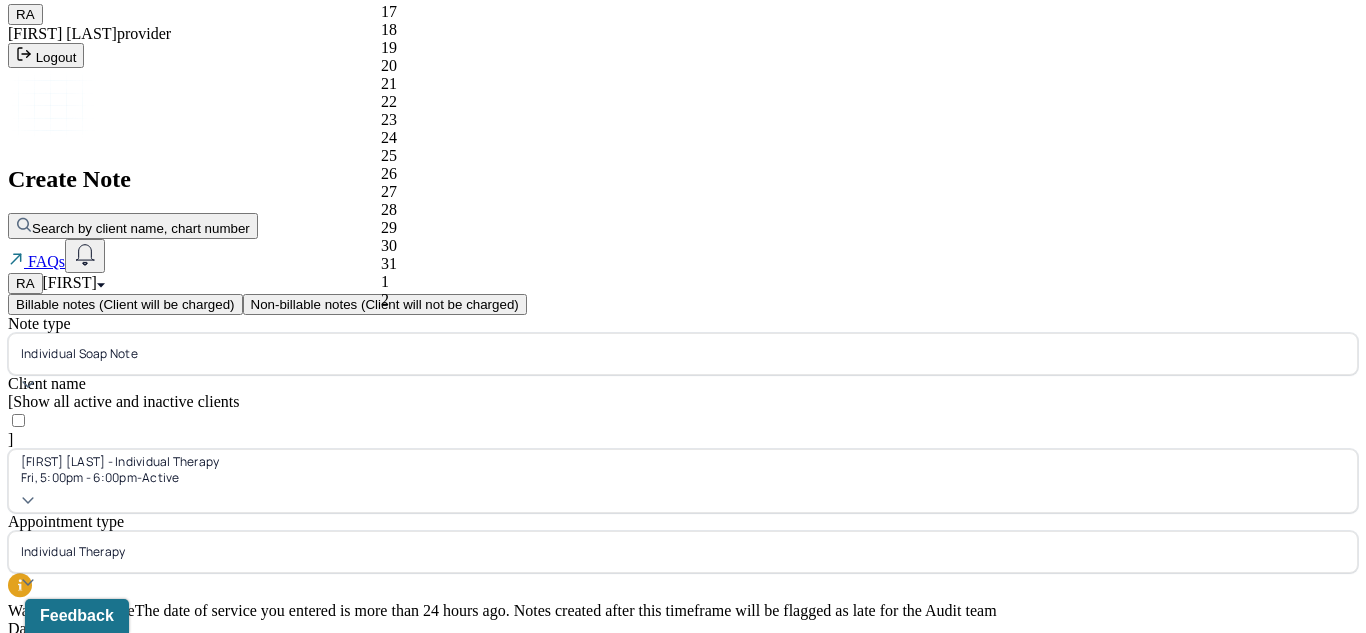 click on "11" at bounding box center (477, -96) 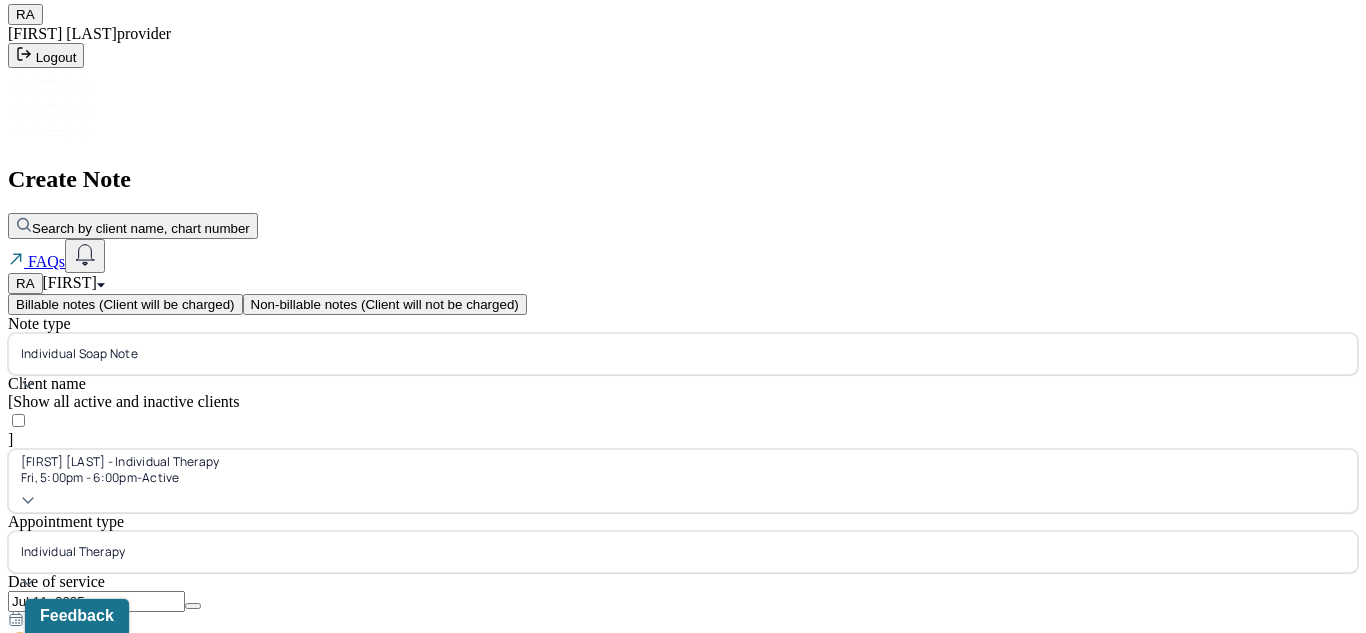 scroll, scrollTop: 197, scrollLeft: 0, axis: vertical 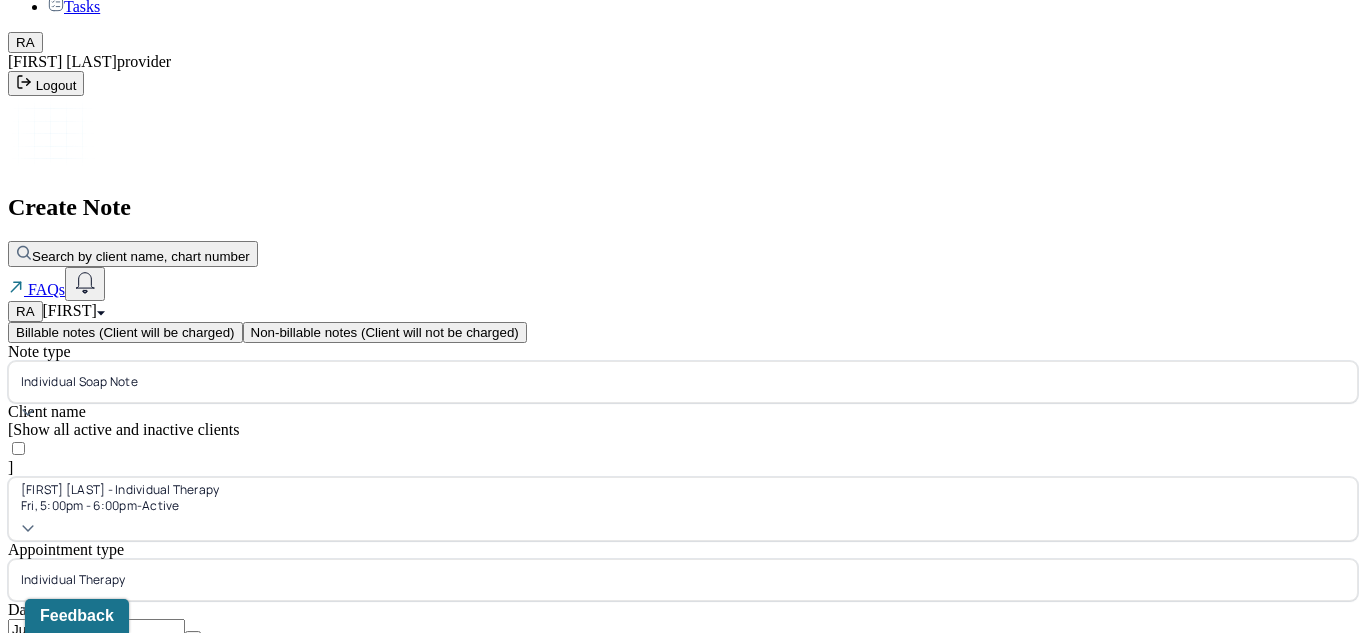 click on "Note type Individual soap note Client name [ Show all active and inactive clients ] [FIRST] [LAST] - Individual therapy Fri, [TIME] - [TIME] - active Supervisee name [FIRST] [LAST] Appointment type individual therapy Date of service [DATE] Warning: Future Note This note can only be saved as draft because the DOS is still in the future Start time [TIME] End time [TIME] Continue" at bounding box center [683, 577] 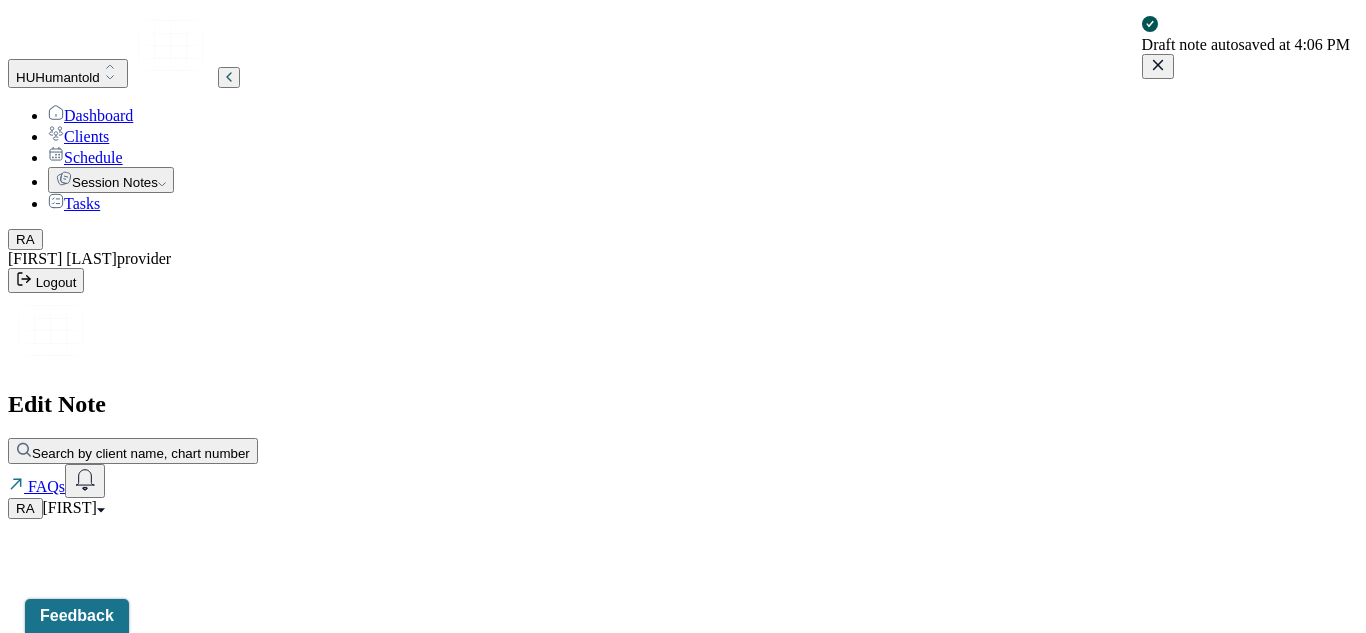 scroll, scrollTop: 0, scrollLeft: 0, axis: both 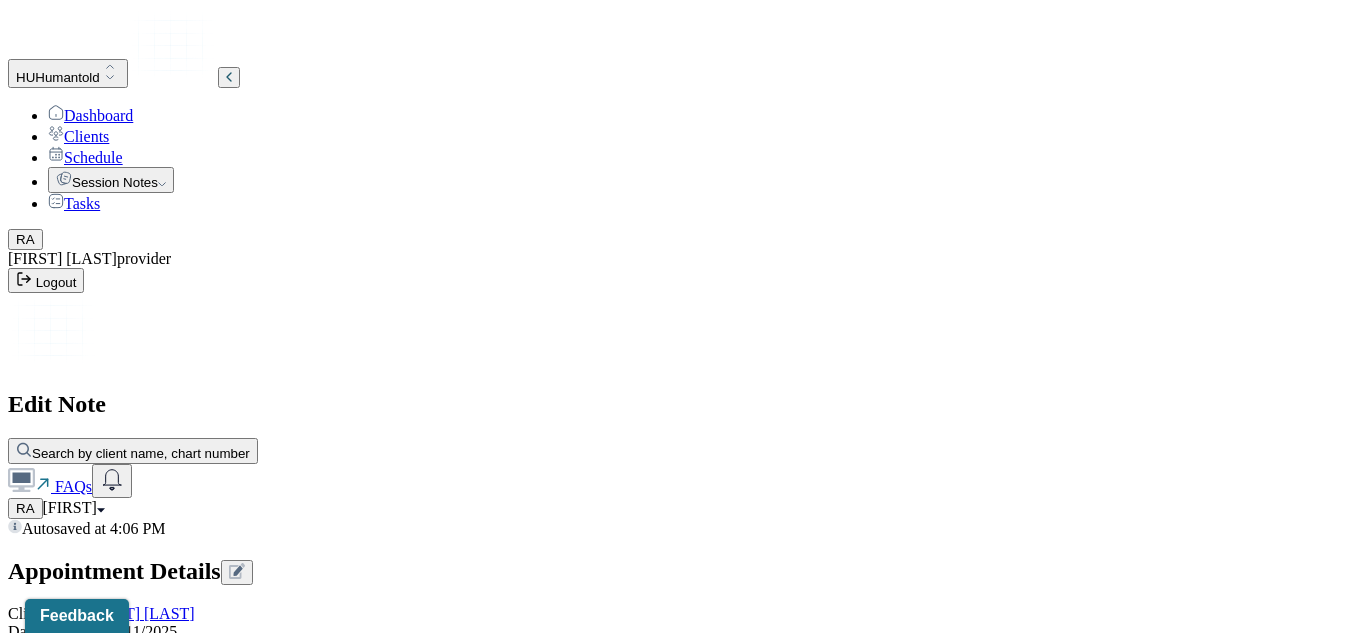 click on "Autosaved at [TIME] Appointment Details Client name [FIRST] [LAST] Date of service [DATE] Time [TIME] - [TIME] Duration 1hr Appointment type individual therapy Provider name [FIRST] [LAST] Modifier 1 95 Telemedicine Note type Individual soap note Appointment Details Client name [FIRST] [LAST] Date of service [DATE] Time [TIME] - [TIME] Duration 1hr Appointment type individual therapy Provider name [FIRST] [LAST] Modifier 1 95 Telemedicine Note type Individual soap note Instructions The fields marked with an asterisk ( * ) are required before you can submit your notes. Before you can submit your session notes, they must be signed. You have the option to save your notes as a draft before making a submission. Appointment location * Appointment location Primary diagnosis * Primary diagnosis Secondary diagnosis (optional) Secondary diagnosis Tertiary diagnosis (optional) Tertiary diagnosis Emotional / Behavioural symptoms demonstrated * Causing * Causing Intention for Session * Intention for Session EDMR *" at bounding box center (683, 2267) 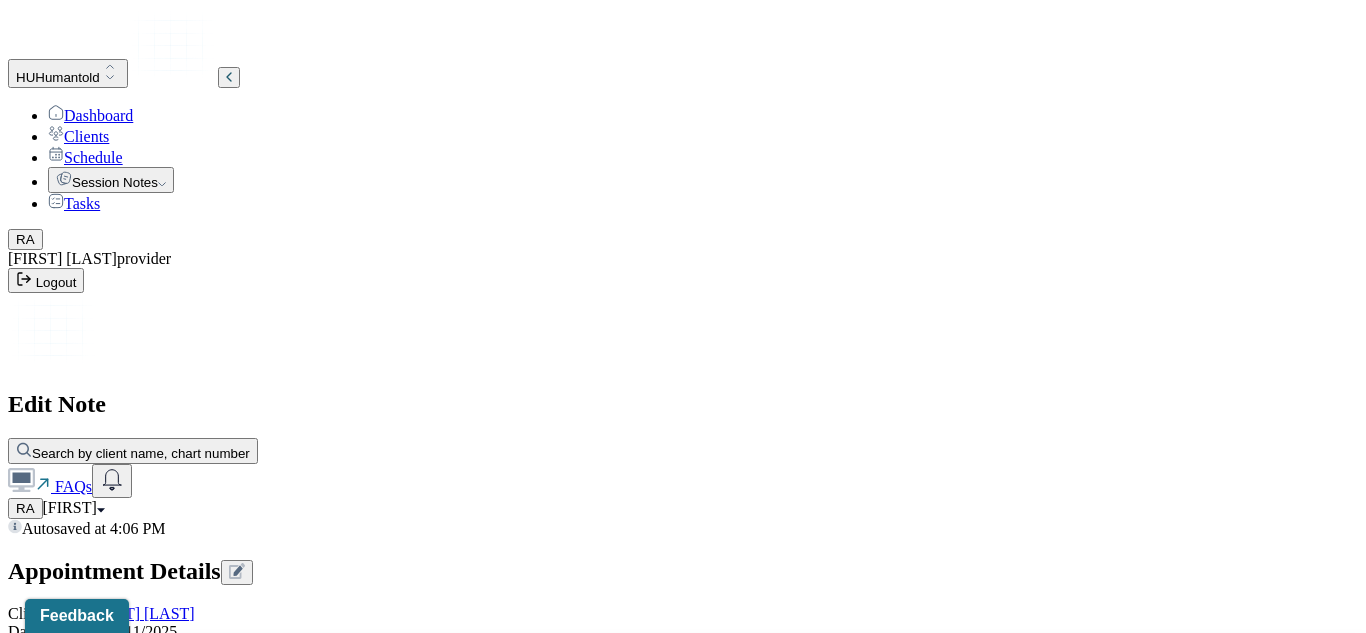 click on "Teletherapy" at bounding box center (691, 713) 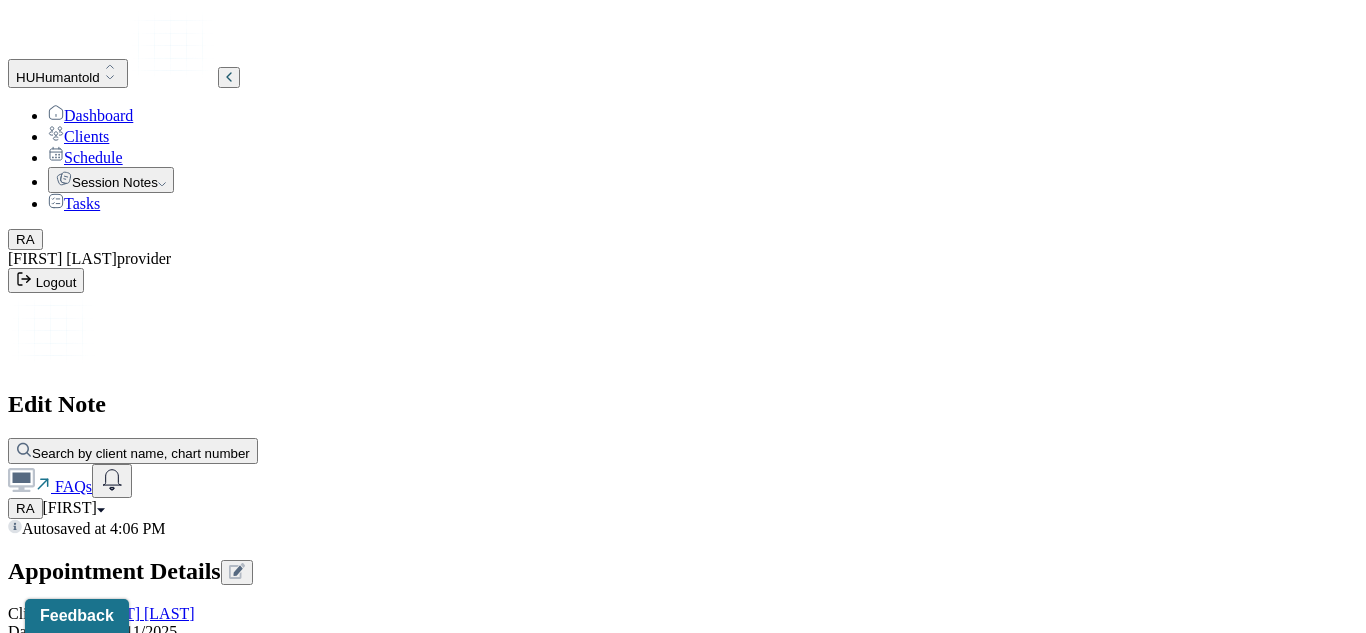 click on "Home" at bounding box center (48, 1231) 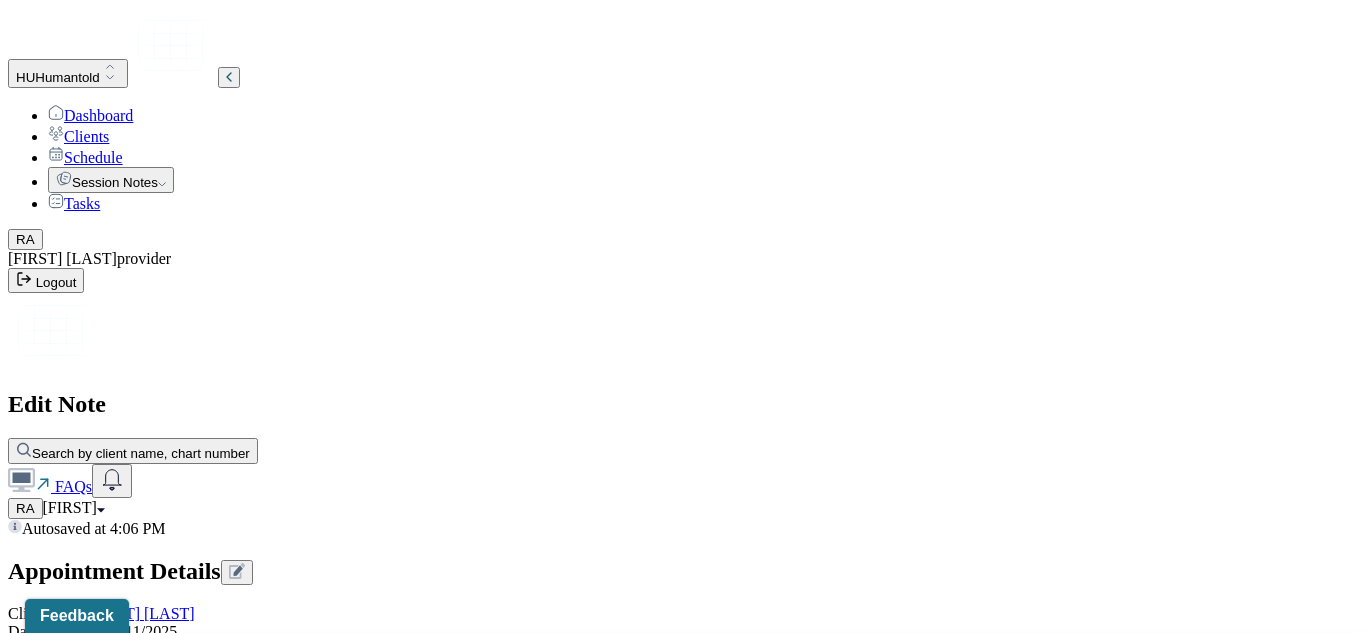 click on "Appointment location * Teletherapy Client Teletherapy Location Home Office Other Provider Teletherapy Location Home Office Other Consent was received for the teletherapy session The teletherapy session was conducted via video Primary diagnosis * Primary diagnosis Secondary diagnosis (optional) Secondary diagnosis Tertiary diagnosis (optional) Tertiary diagnosis Emotional / Behavioural symptoms demonstrated * Causing * 3 results available. Use Up and Down to choose options, press Enter to select the currently focused option, press Escape to exit the menu, press Tab to select the option and exit the menu. Causing Maladaptive Functioning Inappropriate Behaviour Maladaptive Functioning & Inappropriate Behaviour Intention for Session * Intention for Session" at bounding box center [683, 1364] 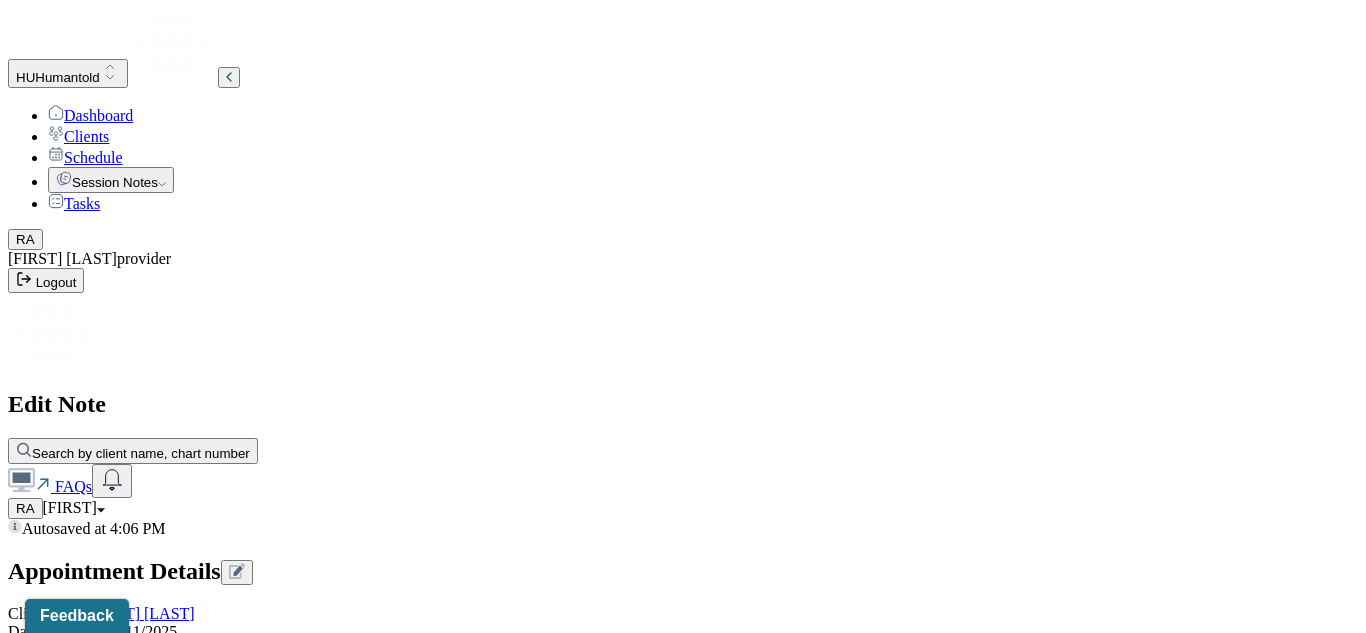 click on "Autosaved at [TIME] Appointment Details Client name [FIRST] [LAST] Date of service [DATE] Time [TIME] - [TIME] Duration 1hr Appointment type individual therapy Provider name [FIRST] [LAST] Modifier 1 95 Telemedicine Note type Individual soap note Appointment Details Client name [FIRST] [LAST] Date of service [DATE] Time [TIME] - [TIME] Duration 1hr Appointment type individual therapy Provider name [FIRST] [LAST] Modifier 1 95 Telemedicine Note type Individual soap note Instructions The fields marked with an asterisk ( * ) are required before you can submit your notes. Before you can submit your session notes, they must be signed. You have the option to save your notes as a draft before making a submission. Appointment location * Teletherapy Client Teletherapy Location Home Office Other Provider Teletherapy Location Home Office Other Consent was received for the teletherapy session The teletherapy session was conducted via video Primary diagnosis * Primary diagnosis Secondary diagnosis (optional) * * *" at bounding box center (683, 2397) 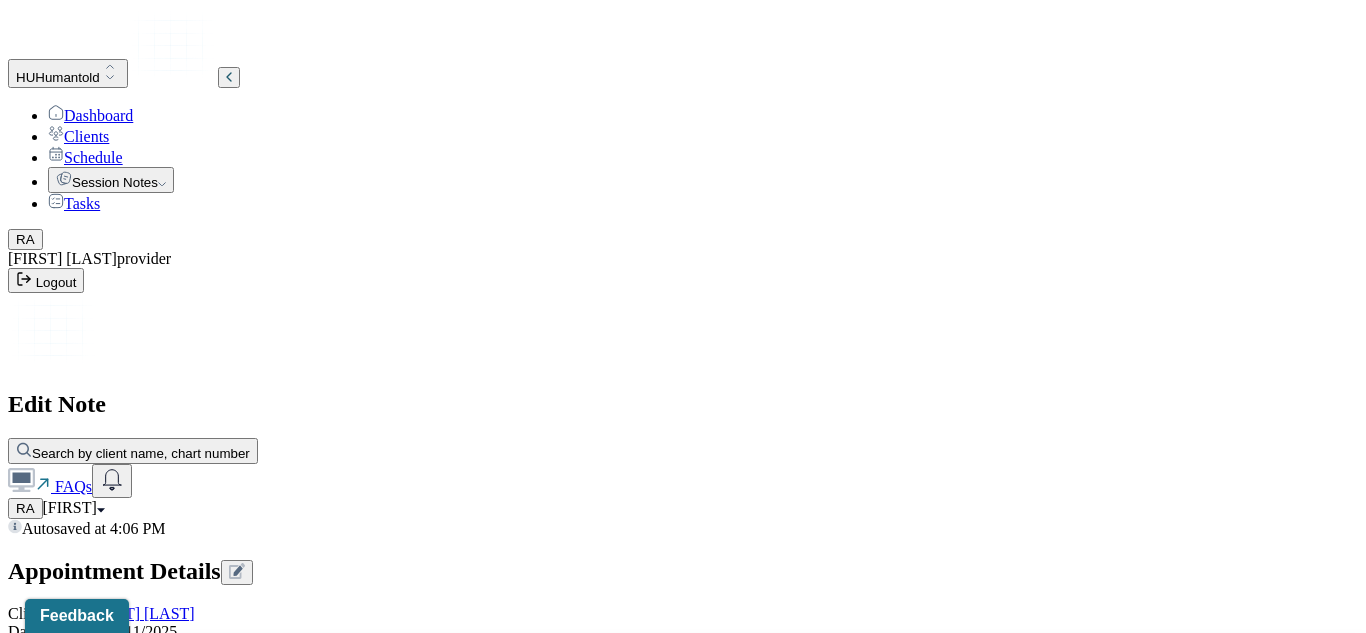 scroll, scrollTop: 1231, scrollLeft: 0, axis: vertical 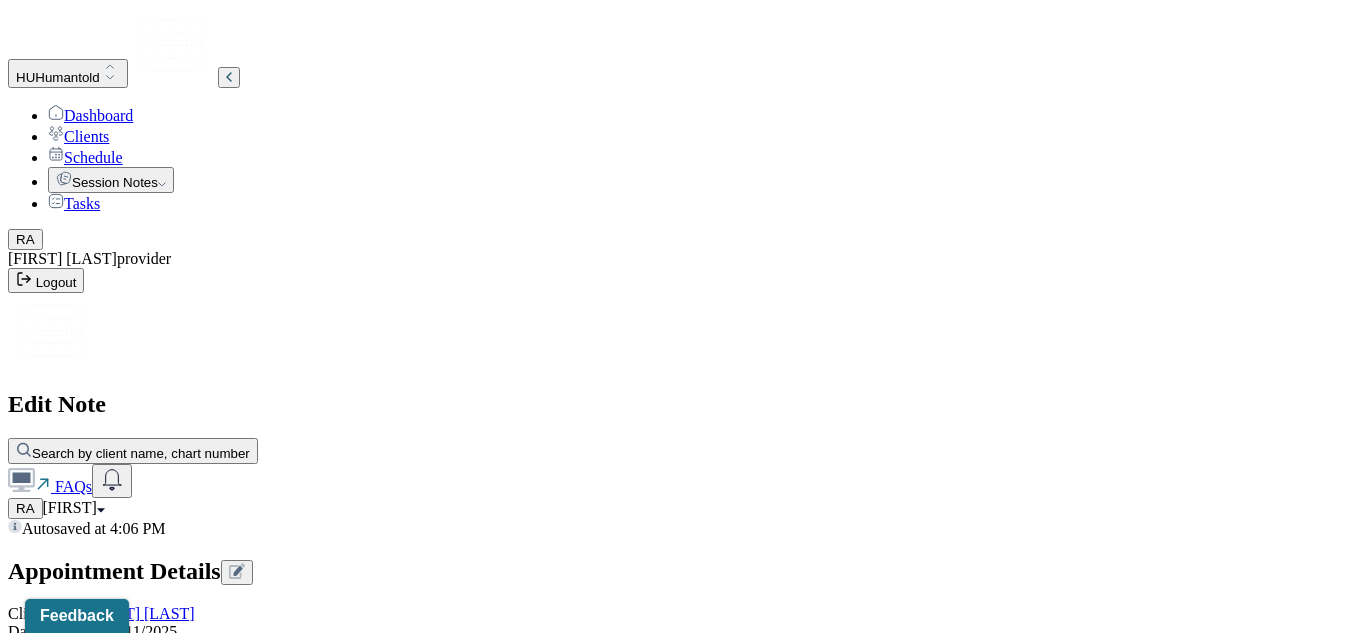 click on "Subjective" at bounding box center [683, 1796] 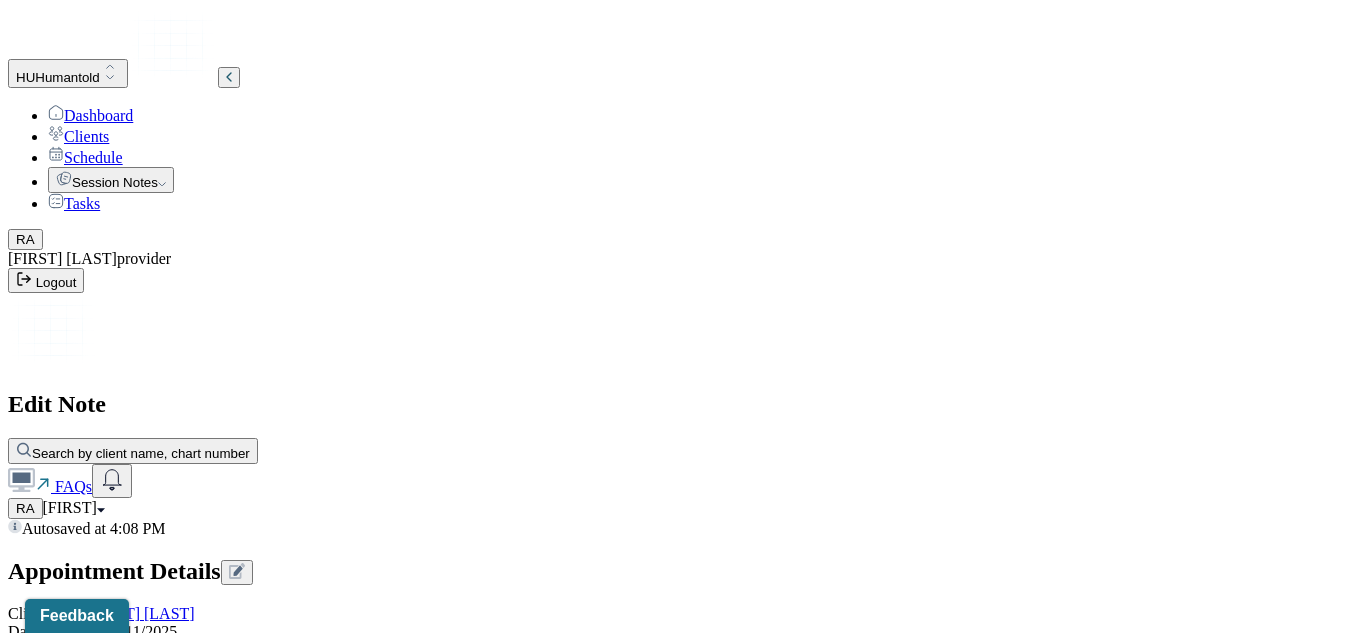 click on "Autosaved at [TIME] Appointment Details Client name [FIRST] [LAST] Date of service [DATE] Time [TIME] - [TIME] Duration 1hr Appointment type individual therapy Provider name [FIRST] [LAST] Modifier 1 95 Telemedicine Note type Individual soap note Appointment Details Client name [FIRST] [LAST] Date of service [DATE] Time [TIME] - [TIME] Duration 1hr Appointment type individual therapy Provider name [FIRST] [LAST] Modifier 1 95 Telemedicine Note type Individual soap note Instructions The fields marked with an asterisk ( * ) are required before you can submit your notes. Before you can submit your session notes, they must be signed. You have the option to save your notes as a draft before making a submission. Appointment location * Teletherapy Client Teletherapy Location Home Office Other Provider Teletherapy Location Home Office Other Consent was received for the teletherapy session The teletherapy session was conducted via video Primary diagnosis * Primary diagnosis Secondary diagnosis (optional) * * *" at bounding box center (683, 2397) 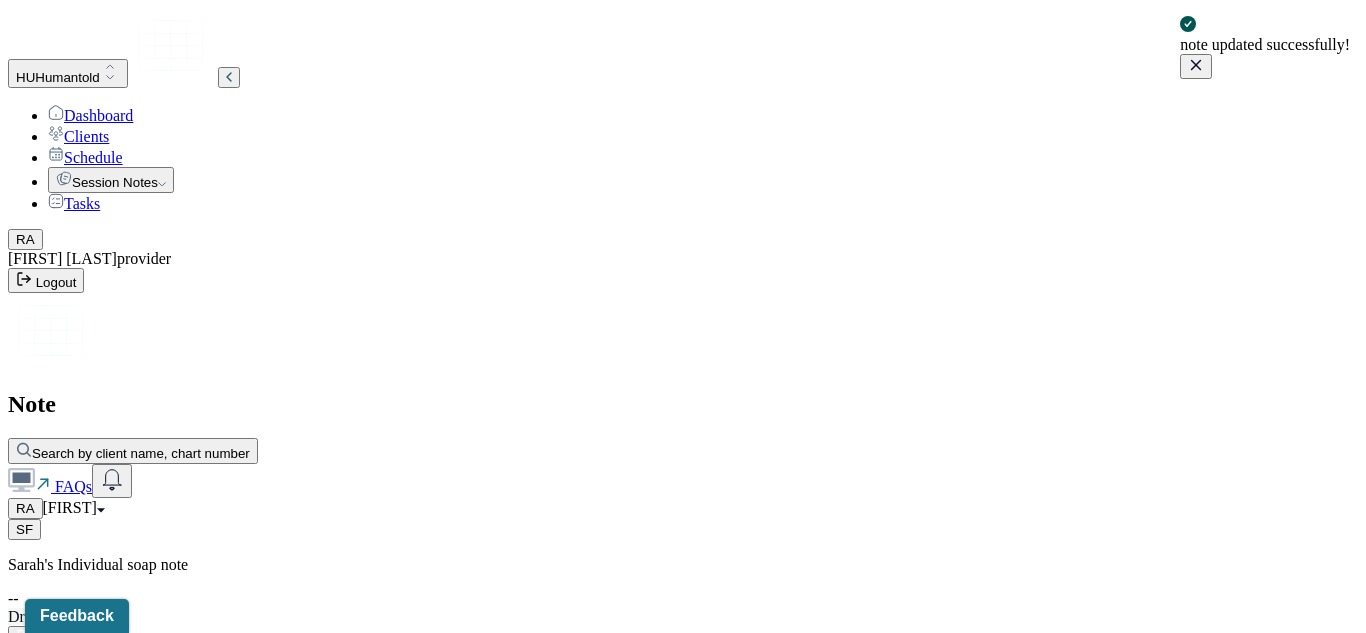 click on "[LAST], [FIRST]" at bounding box center [172, 702] 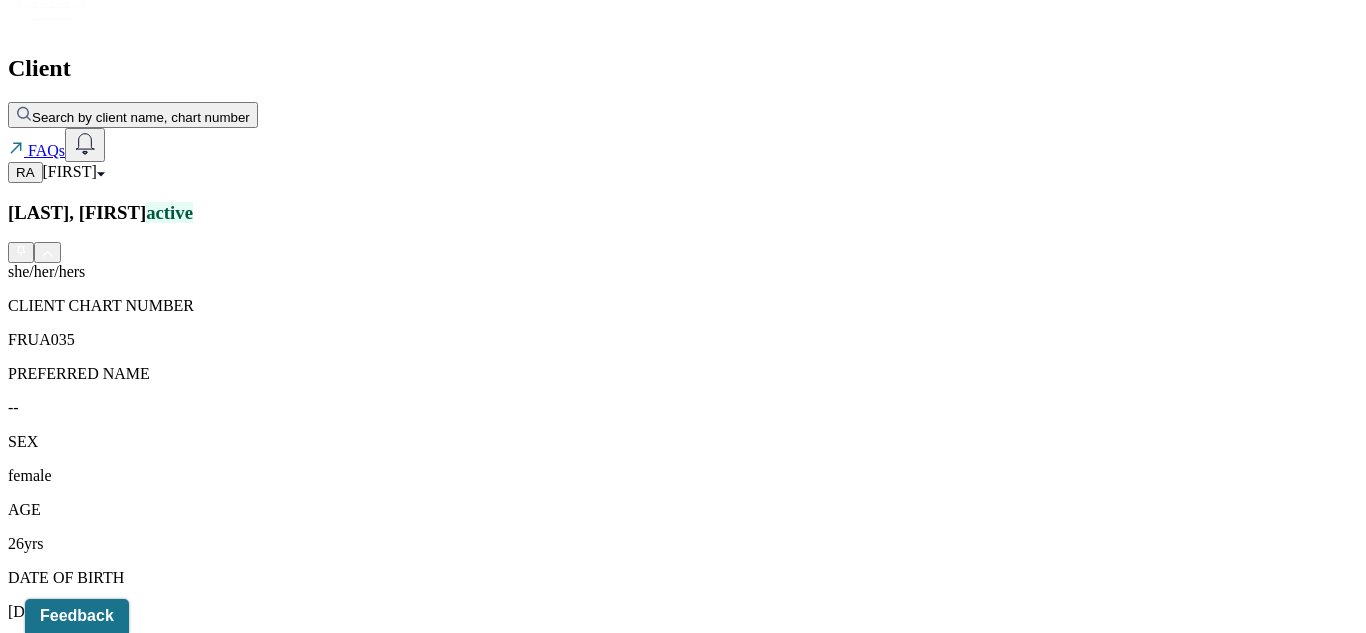 scroll, scrollTop: 345, scrollLeft: 0, axis: vertical 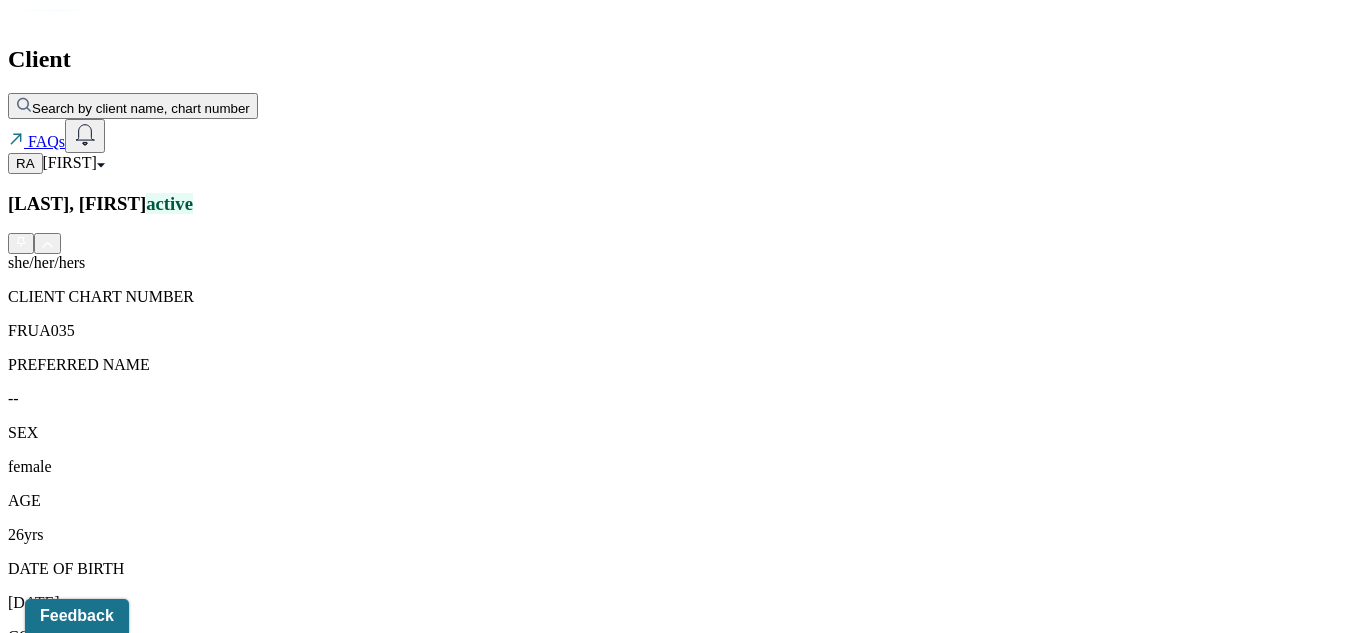 click on "Session Notes" at bounding box center (209, 1692) 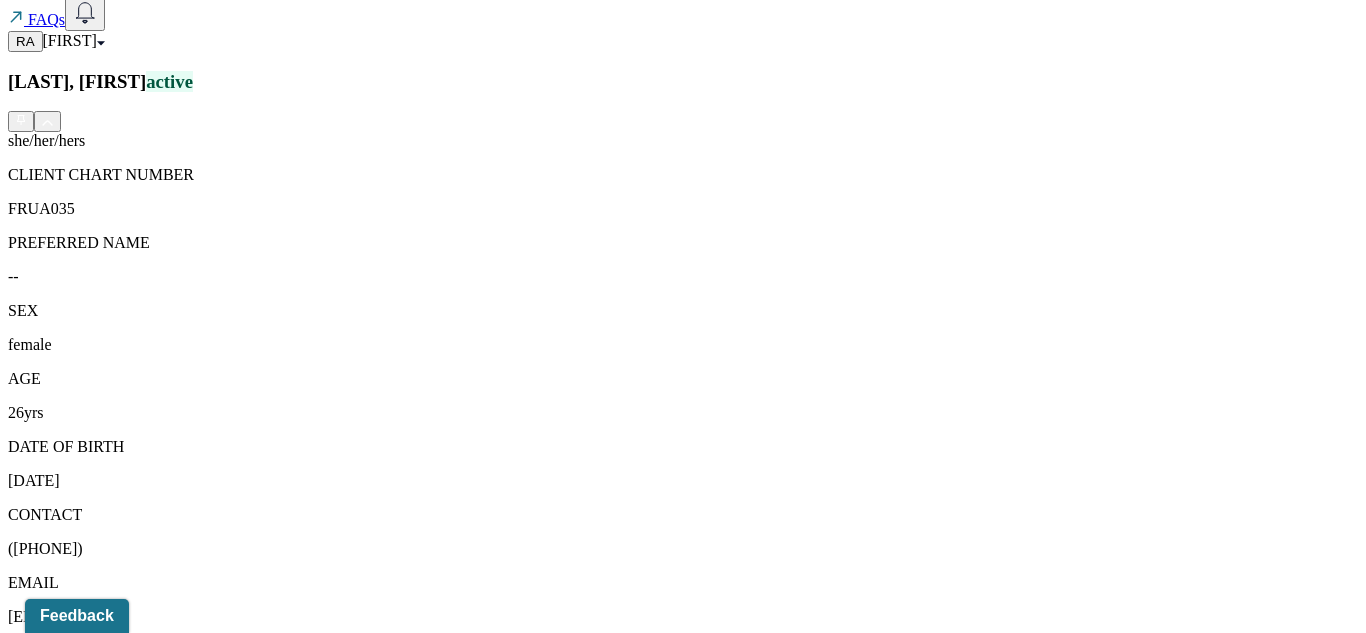 click on "Individual intake note" at bounding box center (264, 1754) 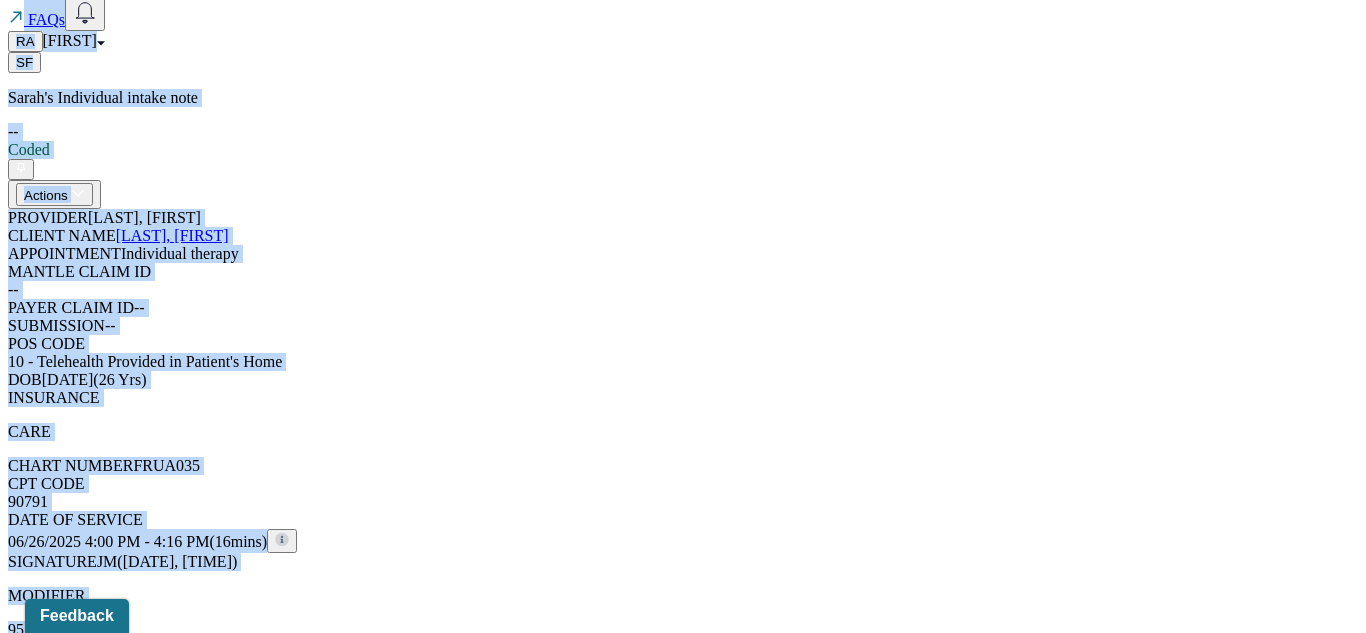 click on "Content     Messages     Change requested     Activity" at bounding box center (683, 774) 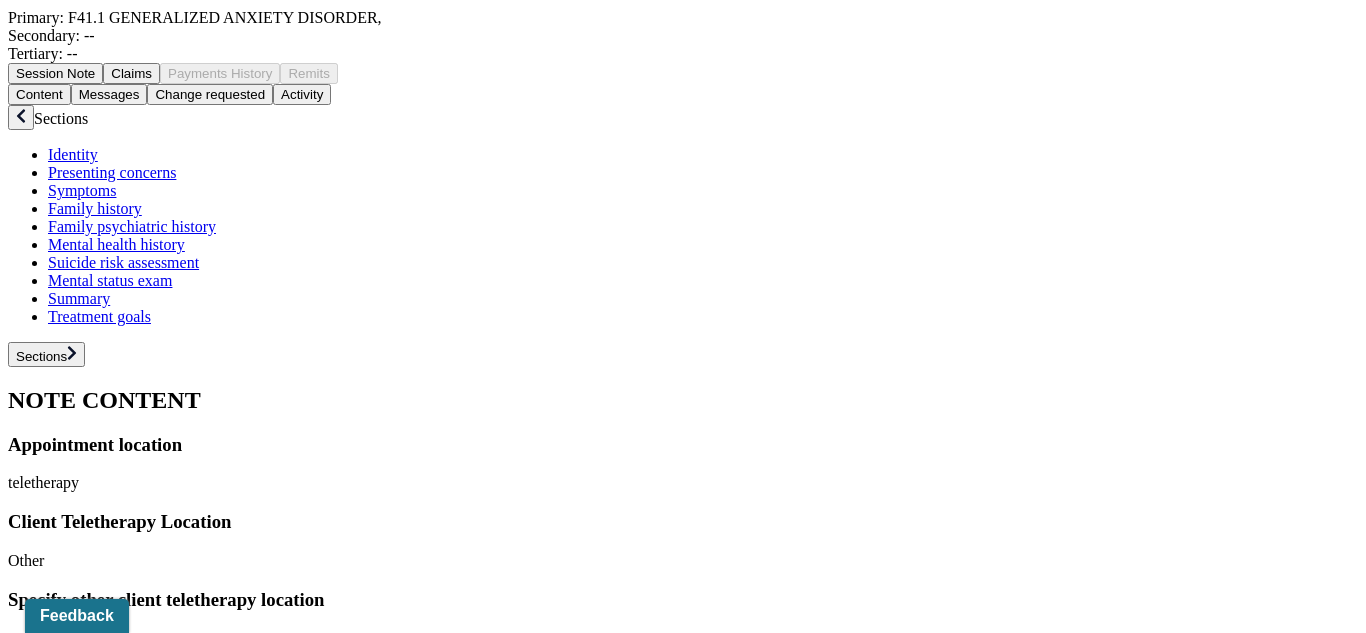 scroll, scrollTop: 1163, scrollLeft: 0, axis: vertical 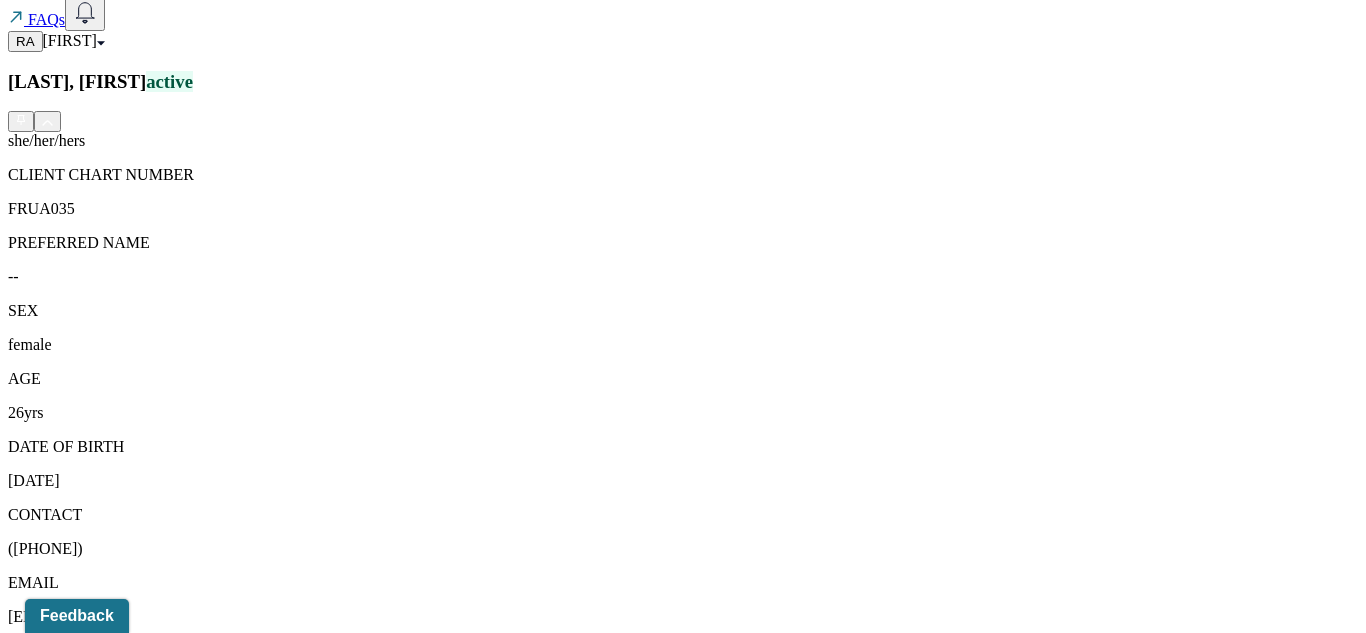 click on "Individual soap note" at bounding box center [264, 1704] 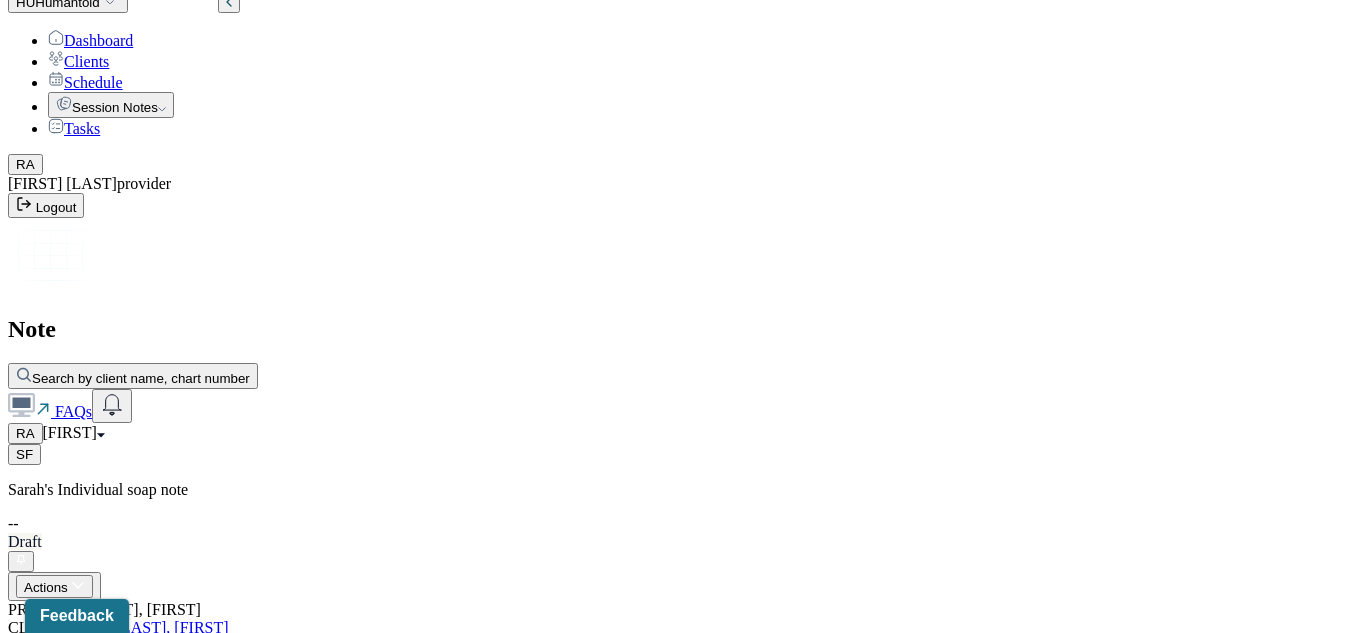 scroll, scrollTop: 0, scrollLeft: 0, axis: both 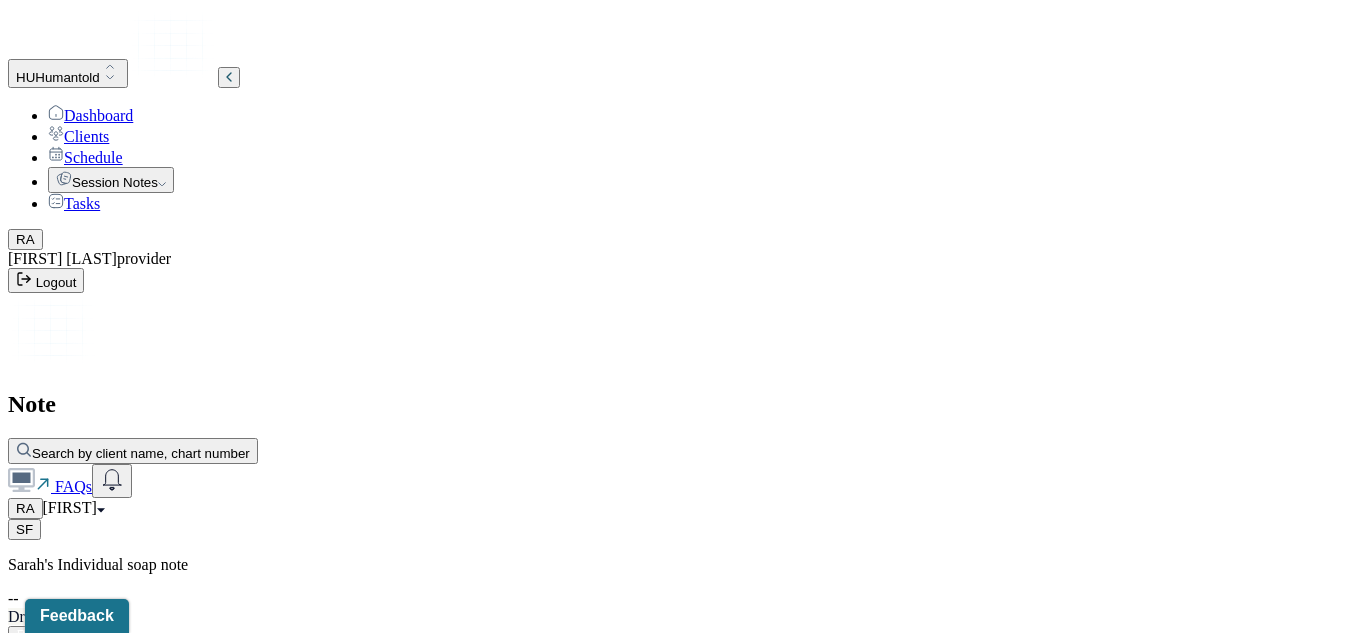 click on "Actions" at bounding box center [54, 661] 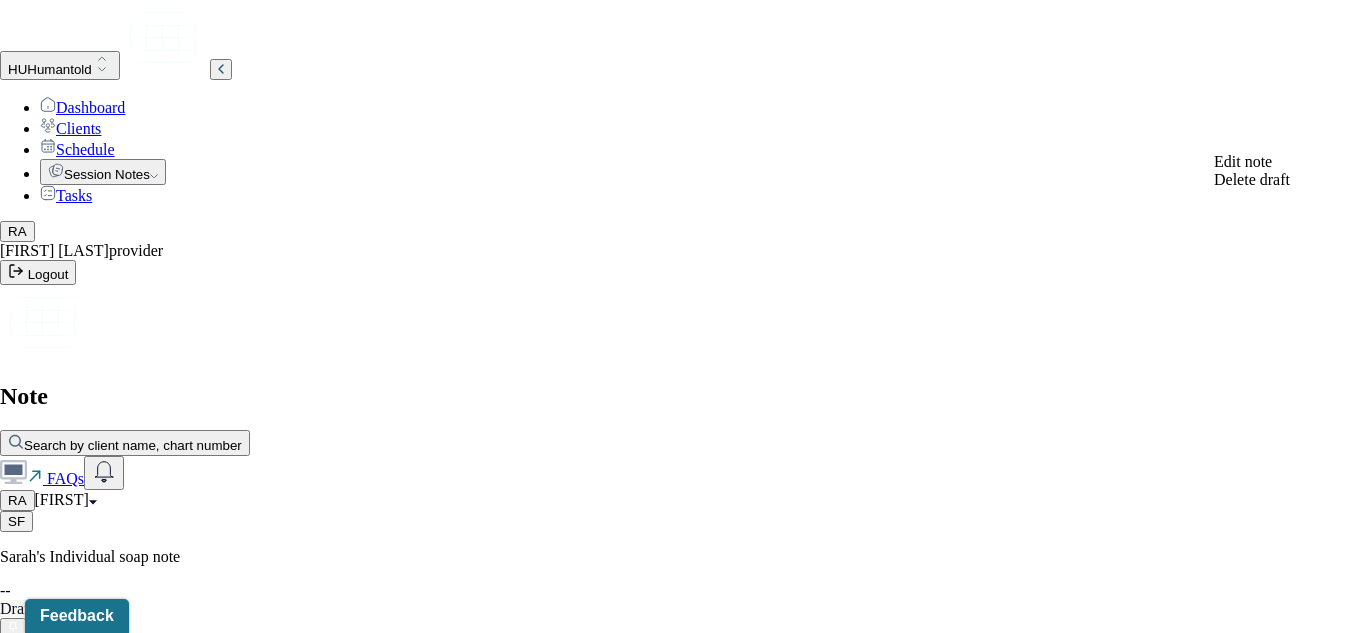 click on "Edit note" at bounding box center [1243, 161] 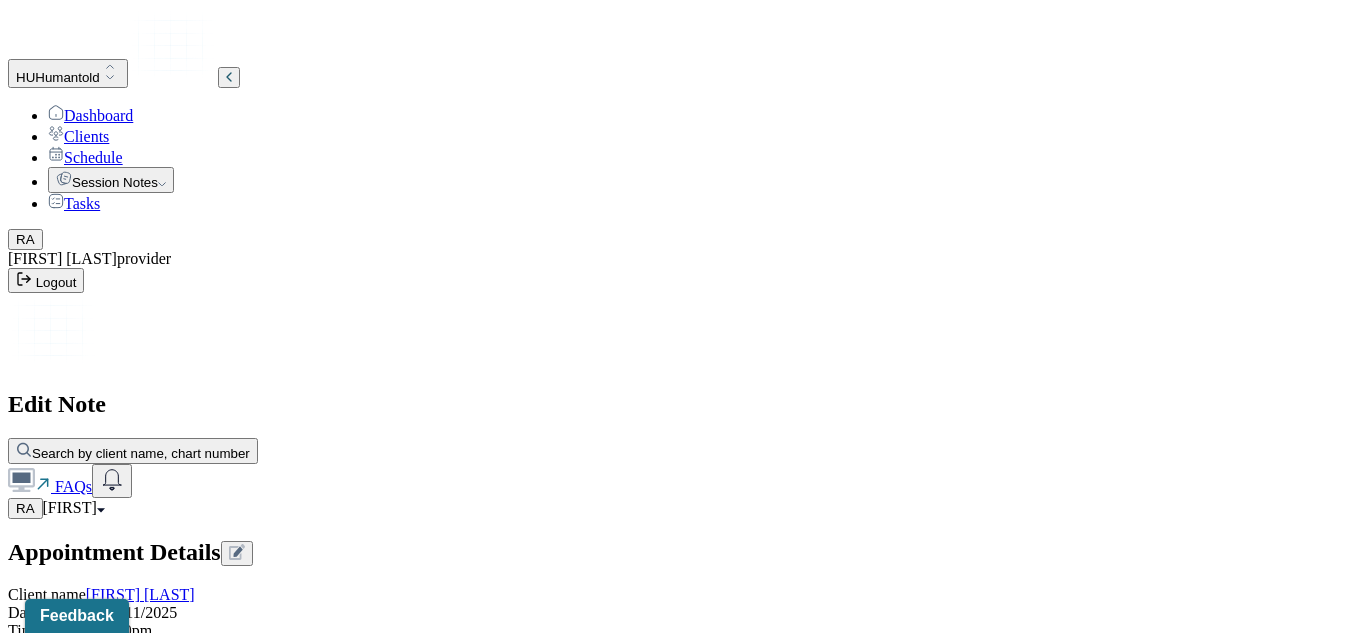 scroll, scrollTop: 579, scrollLeft: 0, axis: vertical 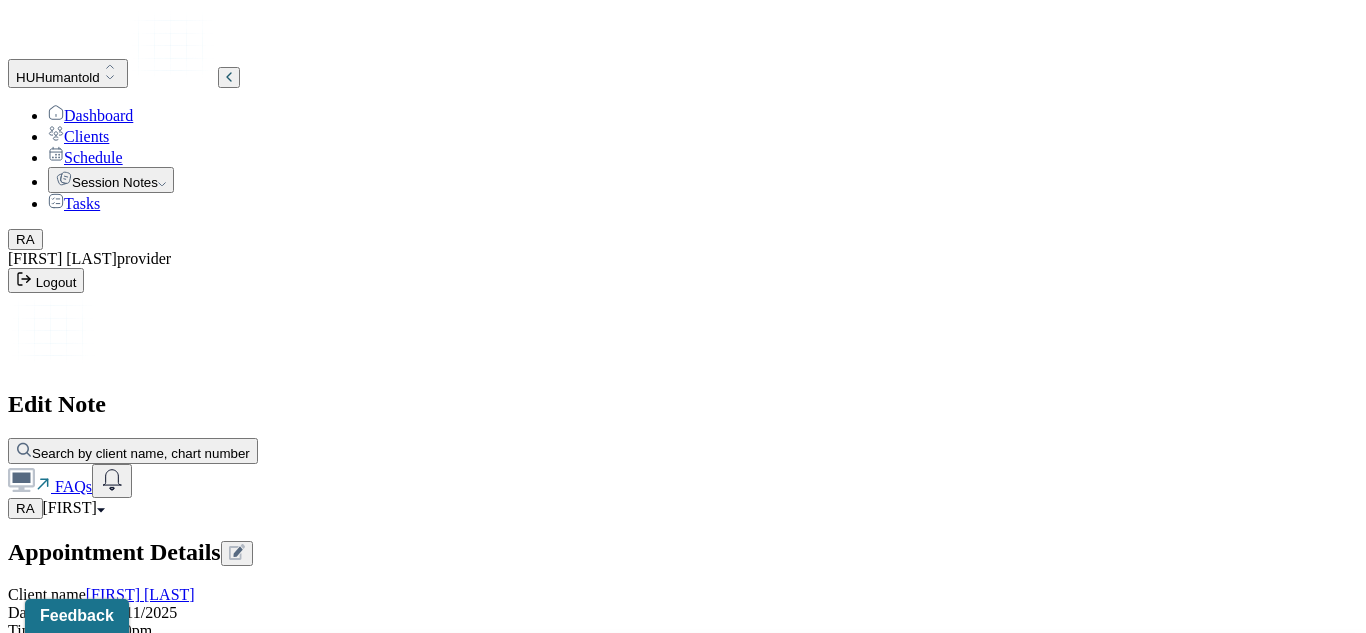type on "f41" 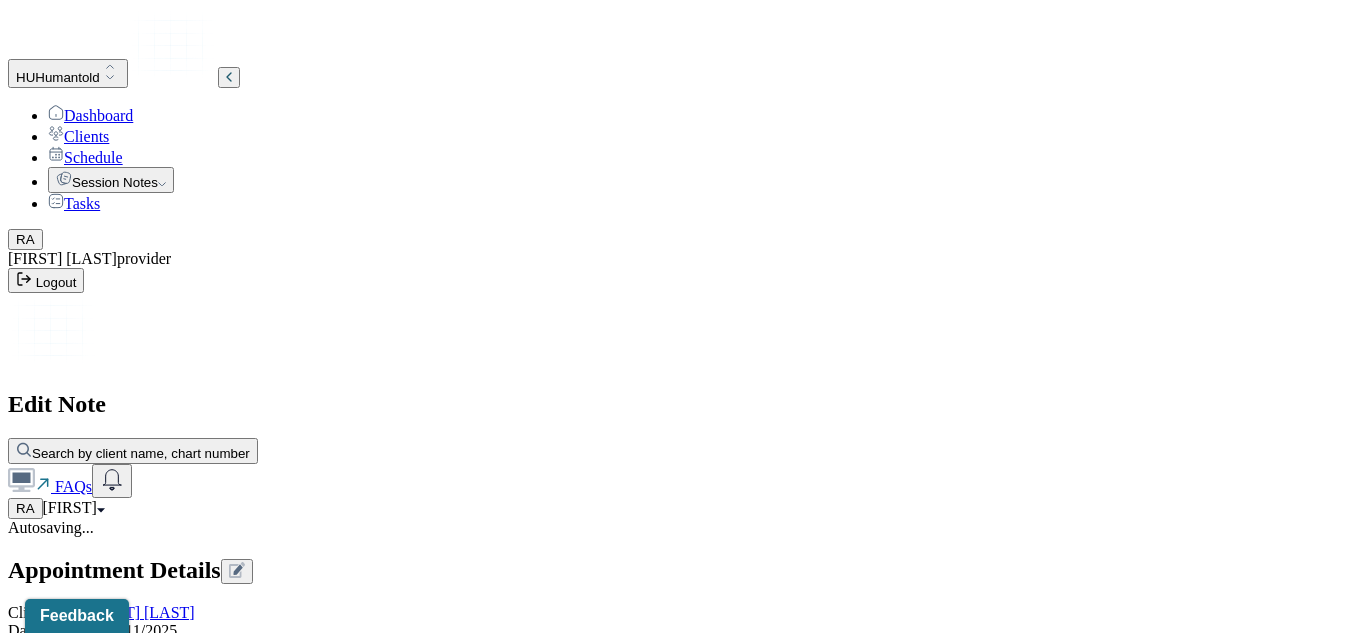 click on "Secondary diagnosis" at bounding box center [80, 1453] 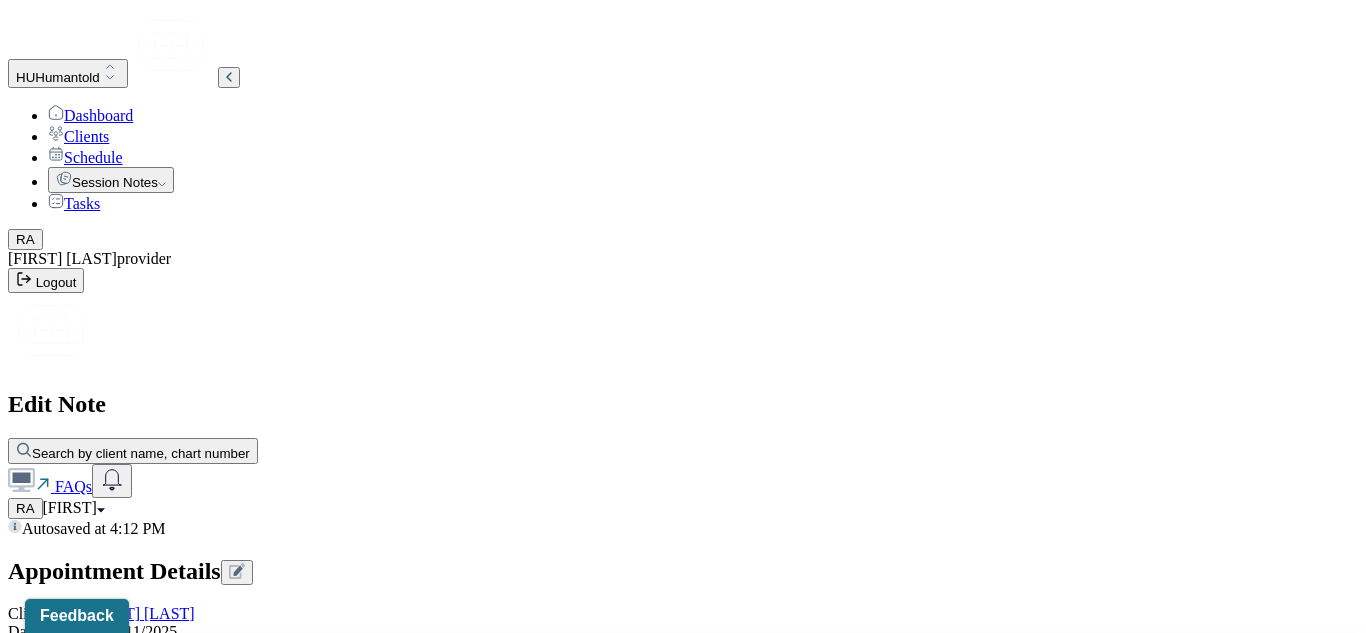 type on "f32.A" 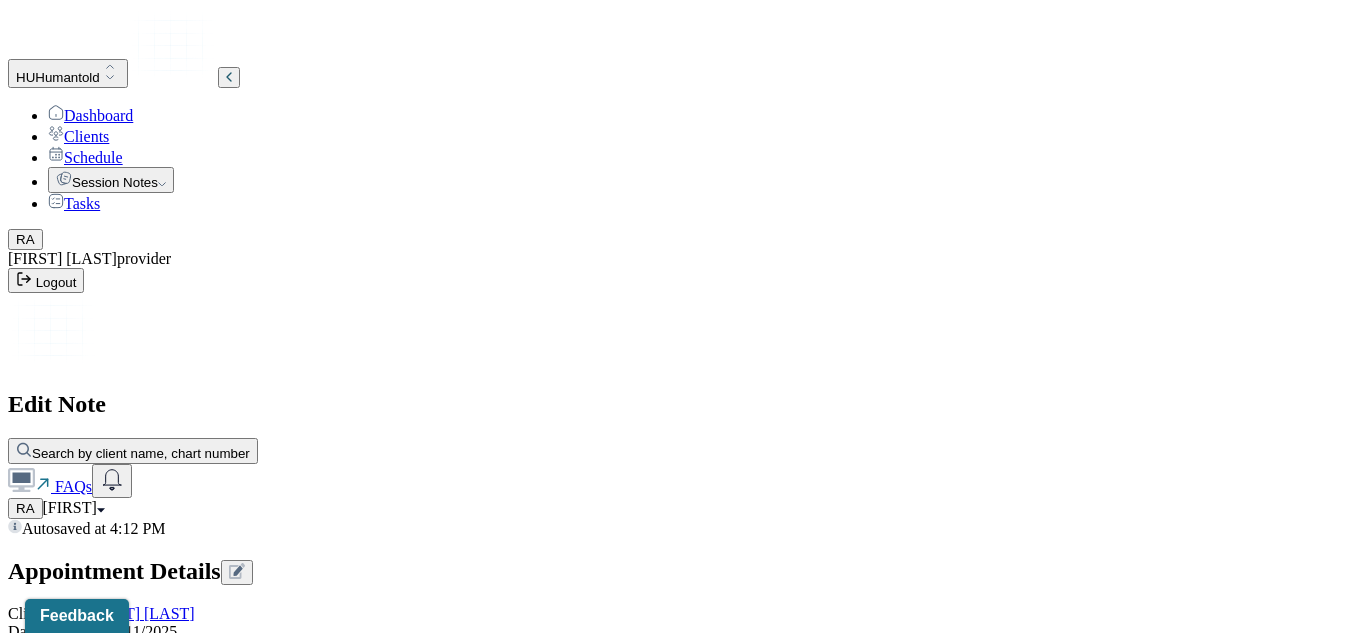click on "Tertiary diagnosis (optional)" at bounding box center [97, 1509] 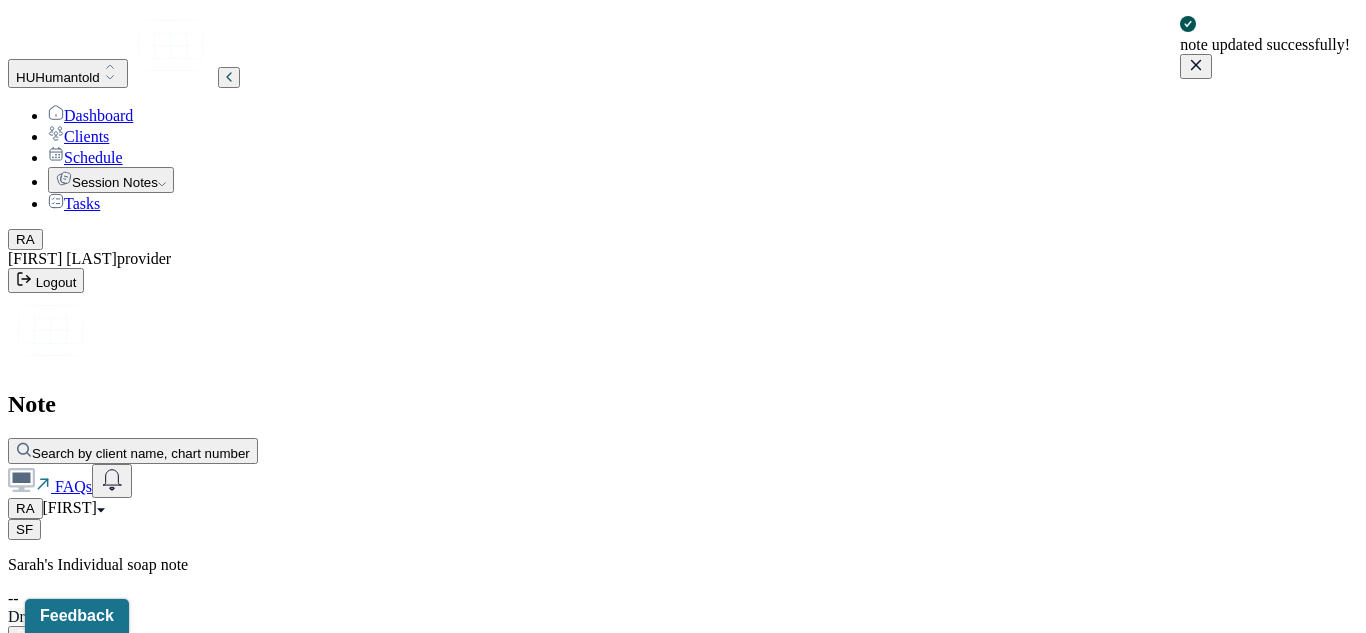 click on "RA [FIRST]" at bounding box center (683, 508) 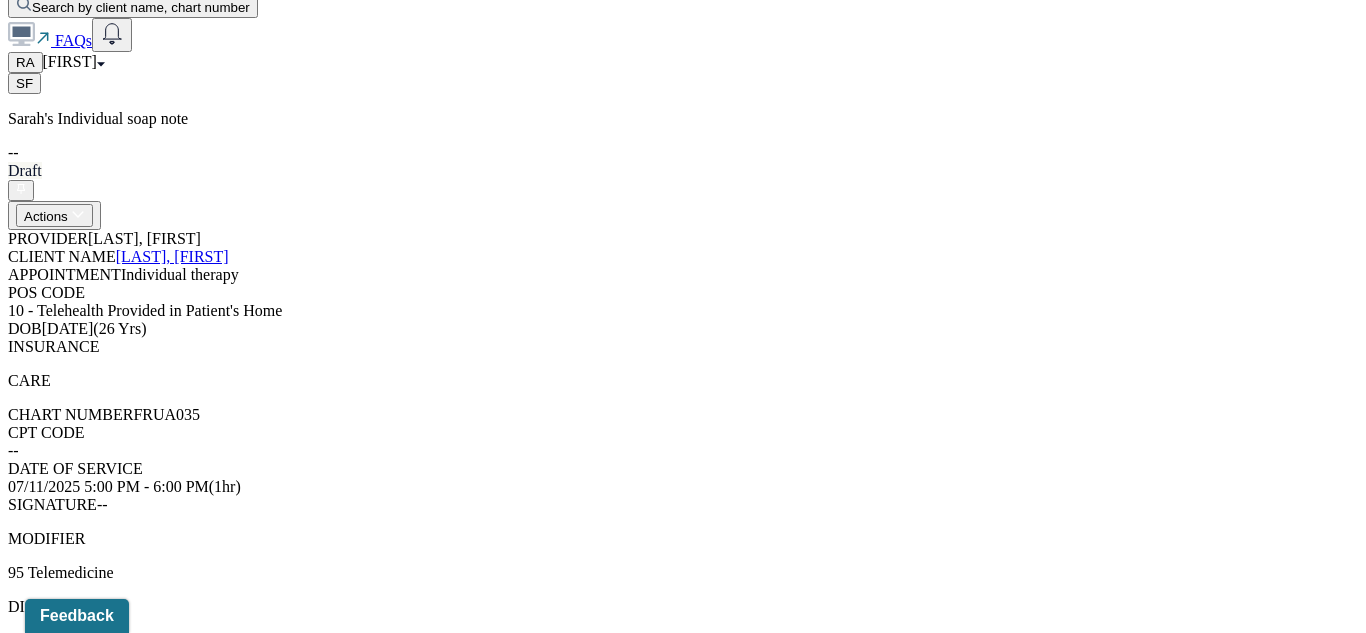 scroll, scrollTop: 403, scrollLeft: 0, axis: vertical 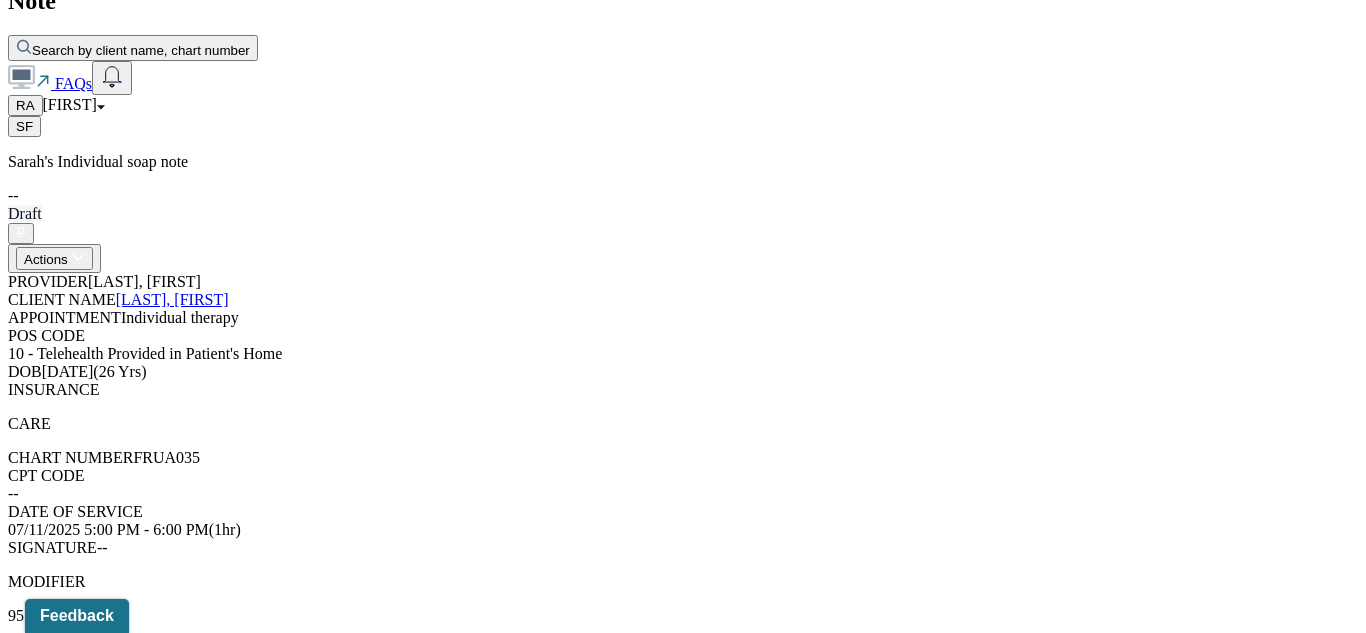 click on "Messages" at bounding box center (109, 760) 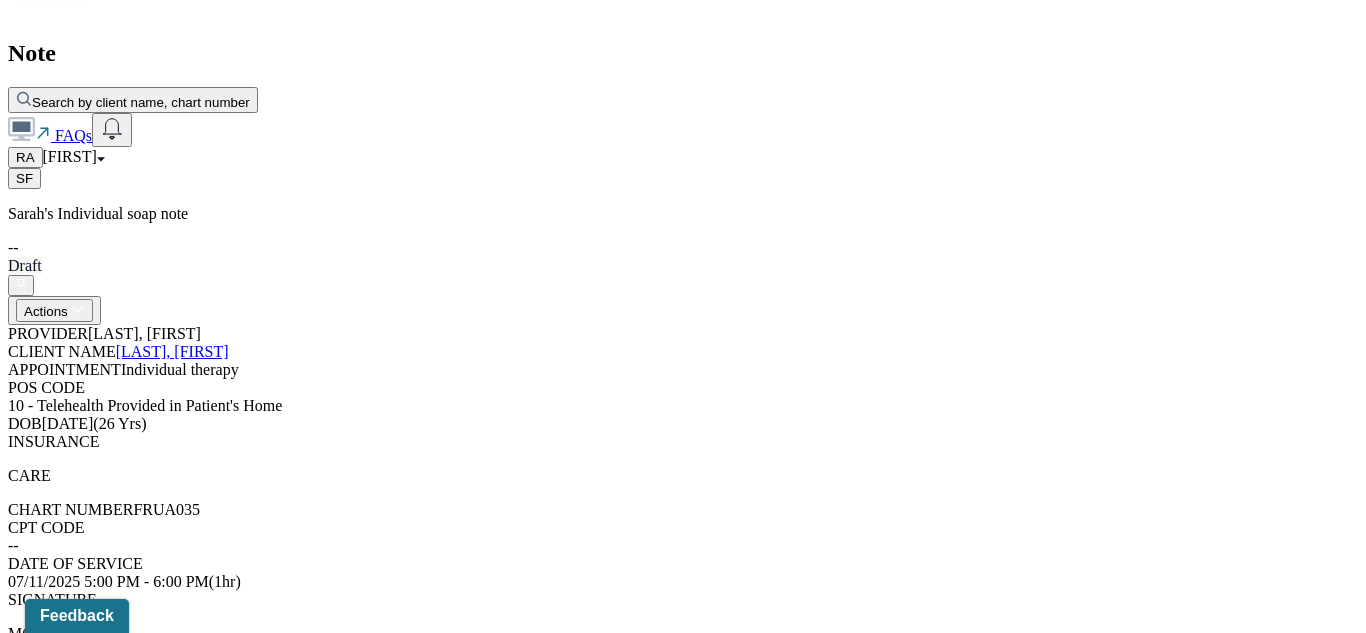 scroll, scrollTop: 328, scrollLeft: 0, axis: vertical 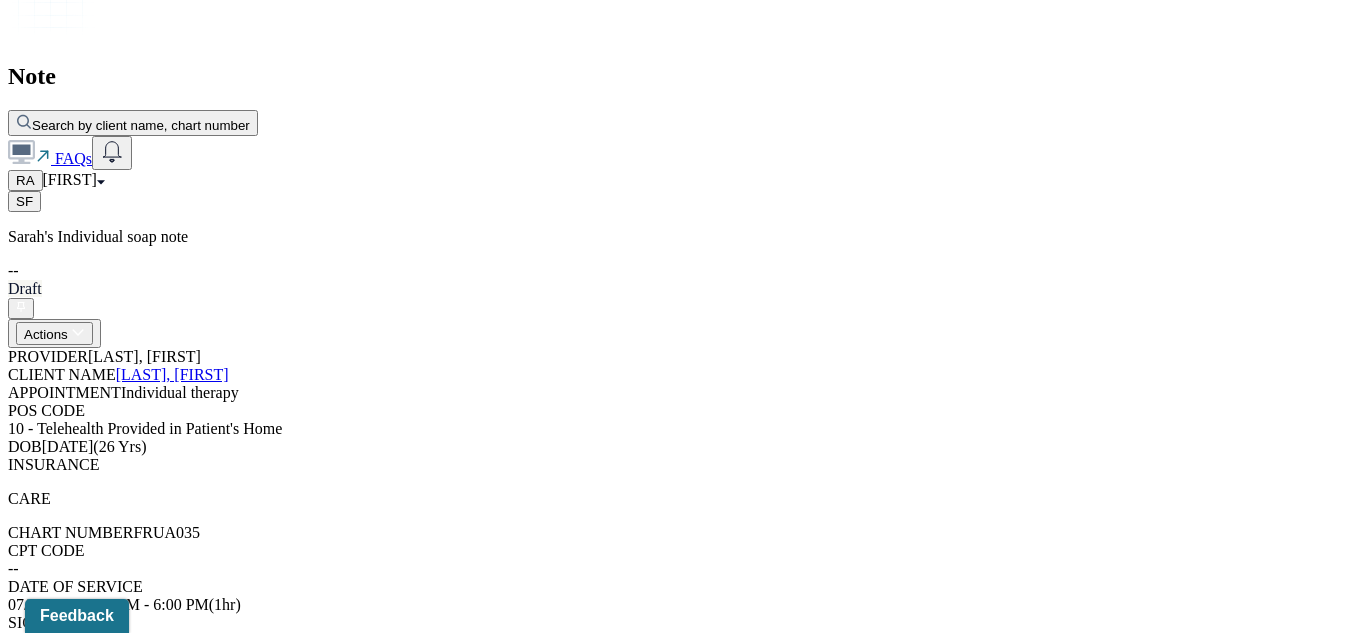 click on "Activity" at bounding box center [302, 835] 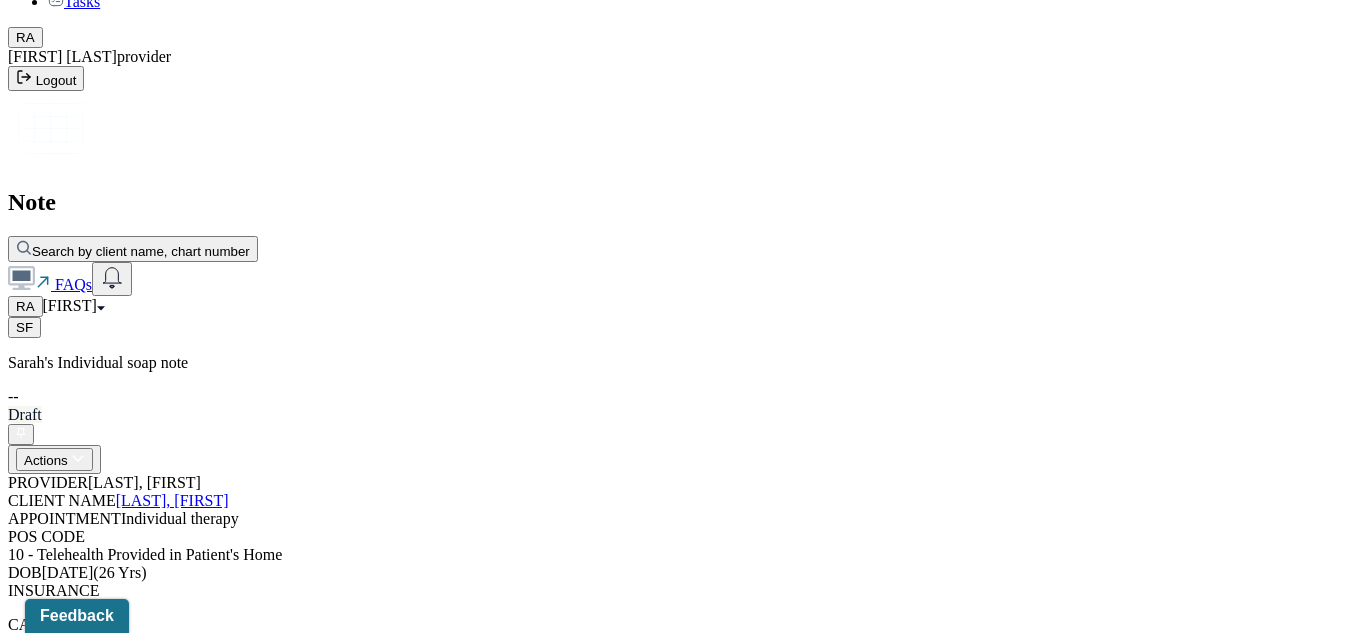 click on "Content" at bounding box center [39, 961] 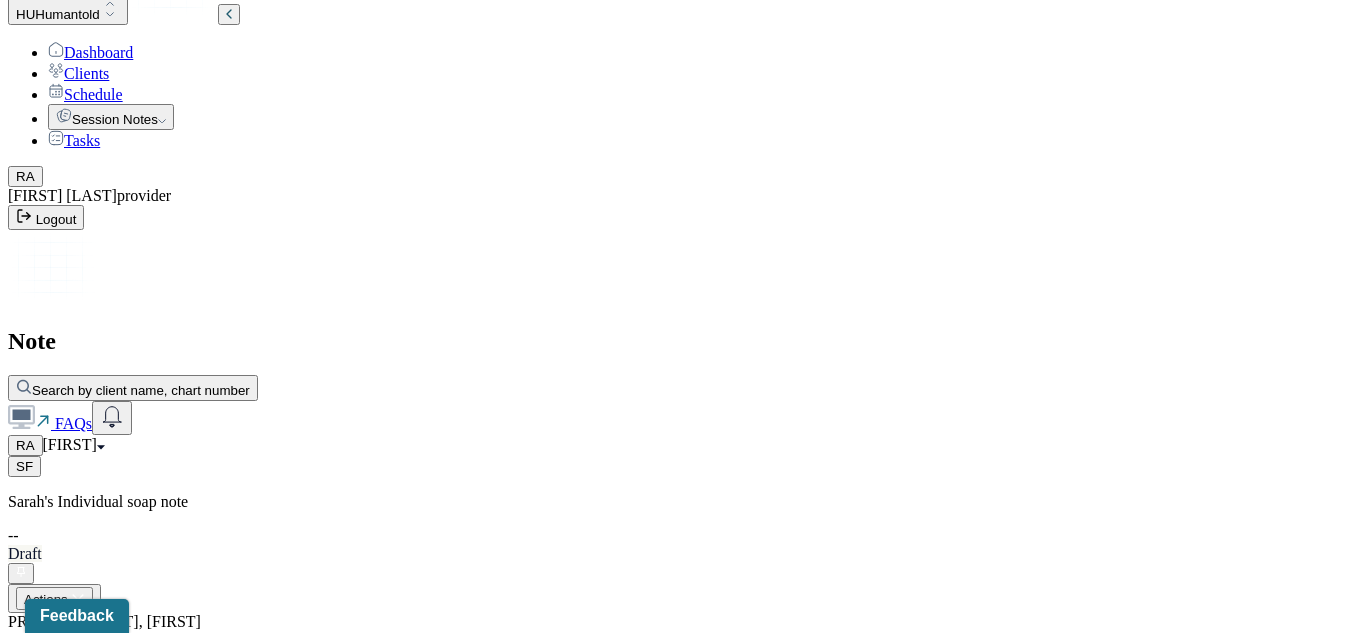scroll, scrollTop: 0, scrollLeft: 0, axis: both 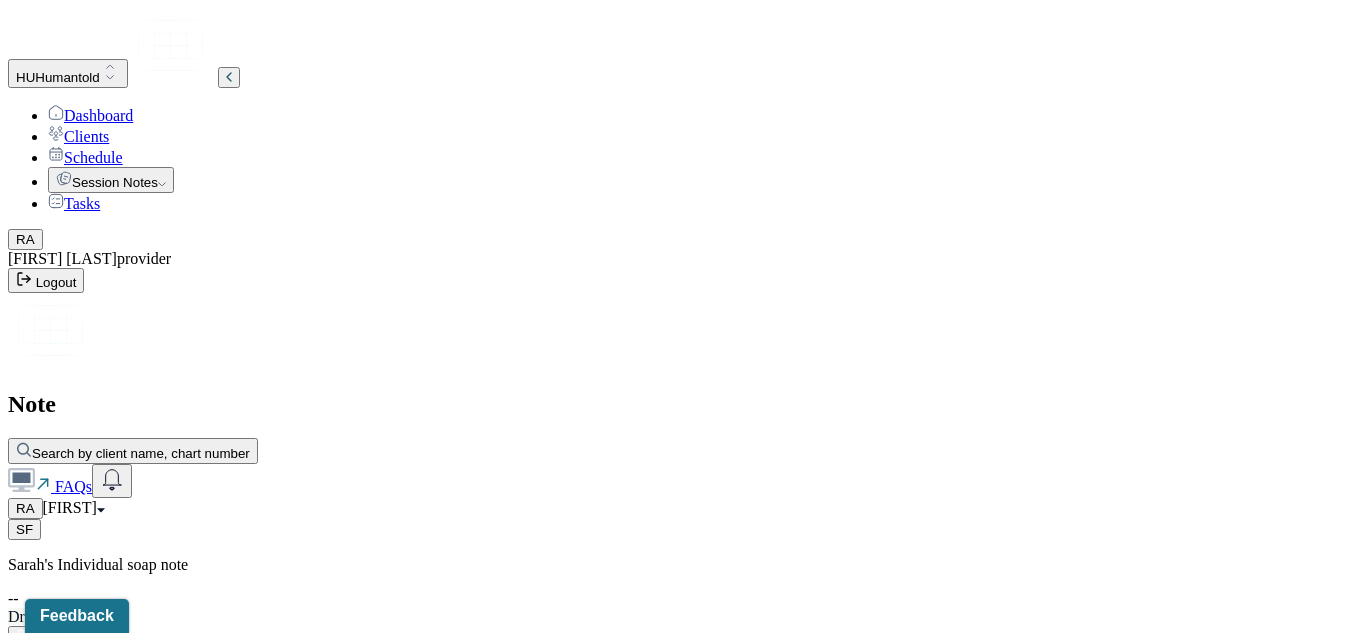 click on "Session Notes" at bounding box center [111, 180] 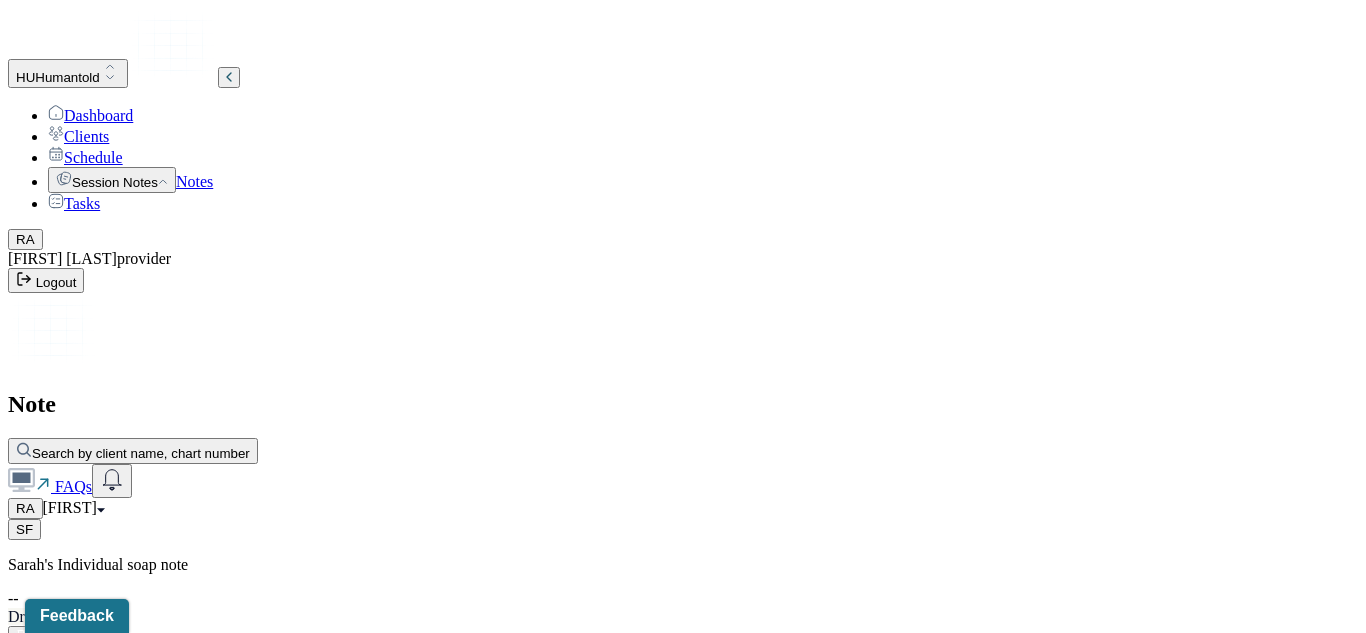 click on "Notes" at bounding box center [194, 181] 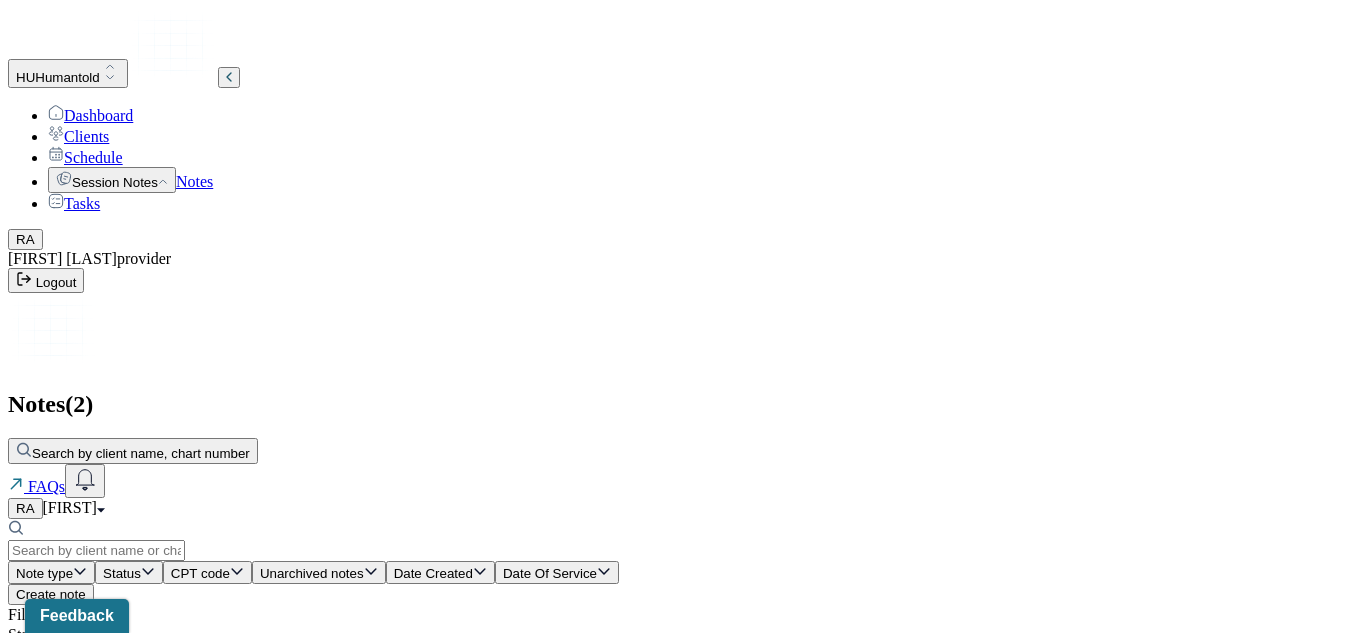 click on "Note type" at bounding box center (51, 572) 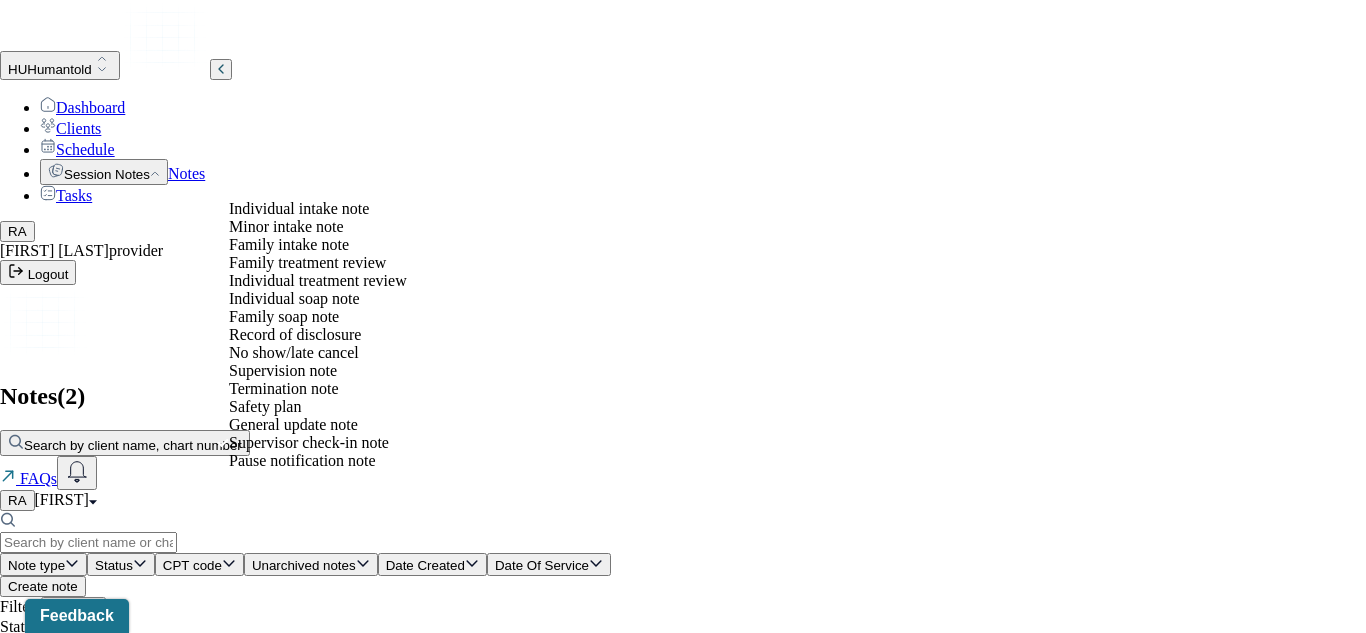 click on "Minor intake note" at bounding box center [280, 226] 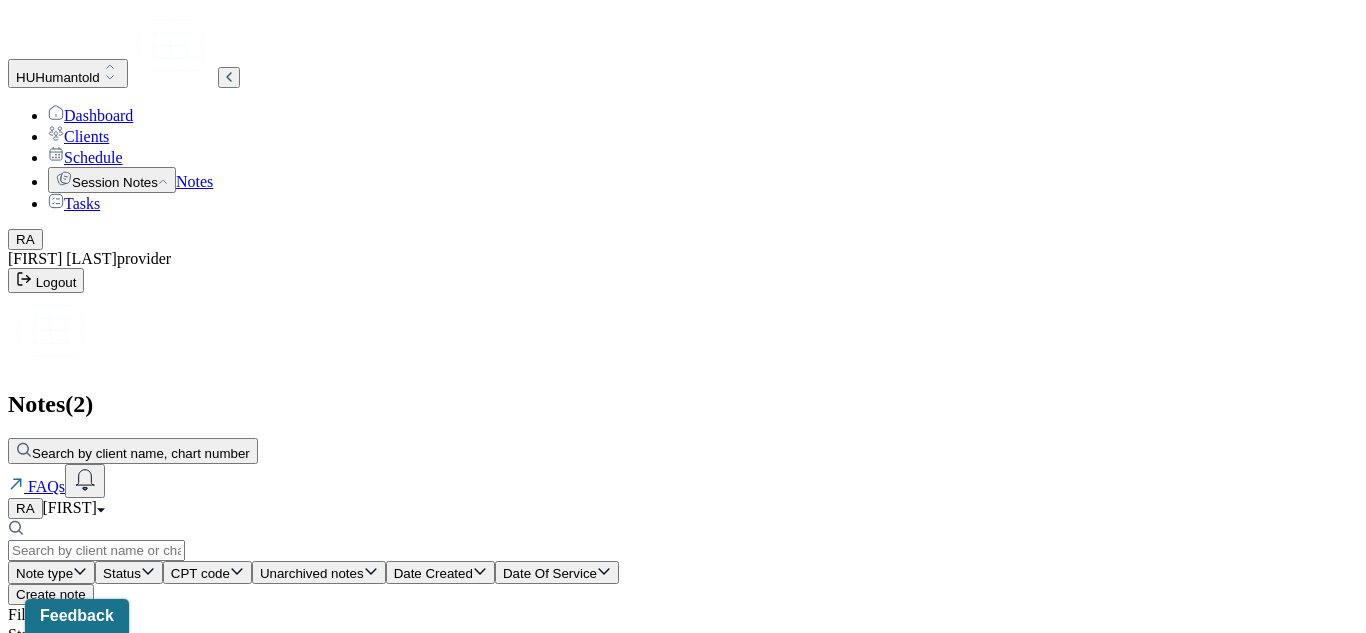 click on "Status" at bounding box center [129, 572] 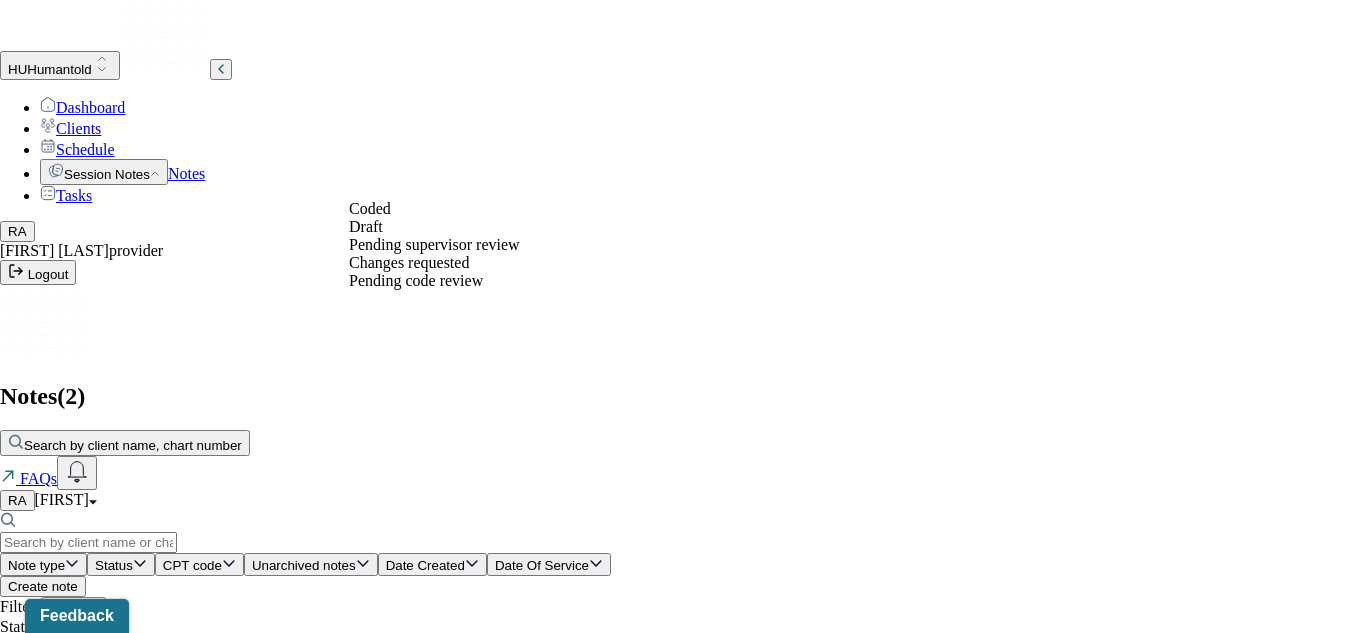 click on "Note type Status CPT code Unarchived notes Date Created Date Of Service Create note Filters Clear all Status: Draft, Coded, Pending supervisor review, Changes requested, Pending code review Type: Individual intake note, Family intake note, Individual soap note, Minor intake note, Family treatment review, Individual treatment review" at bounding box center [683, 625] 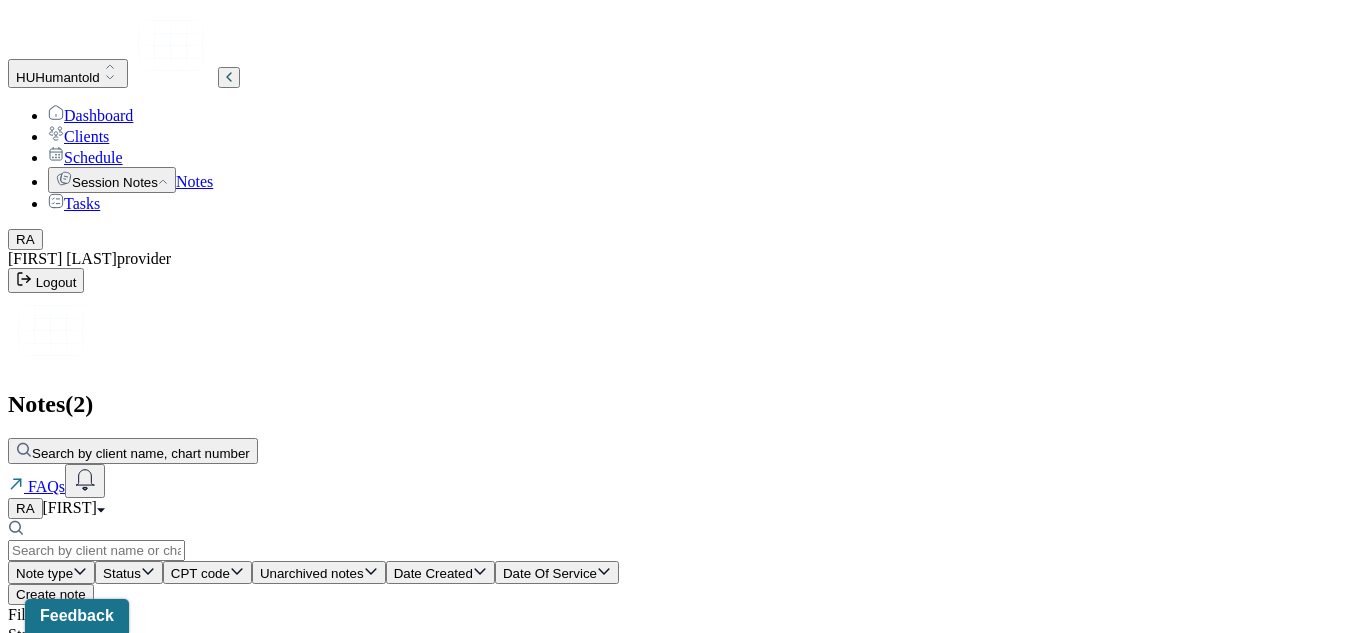click at bounding box center (96, 550) 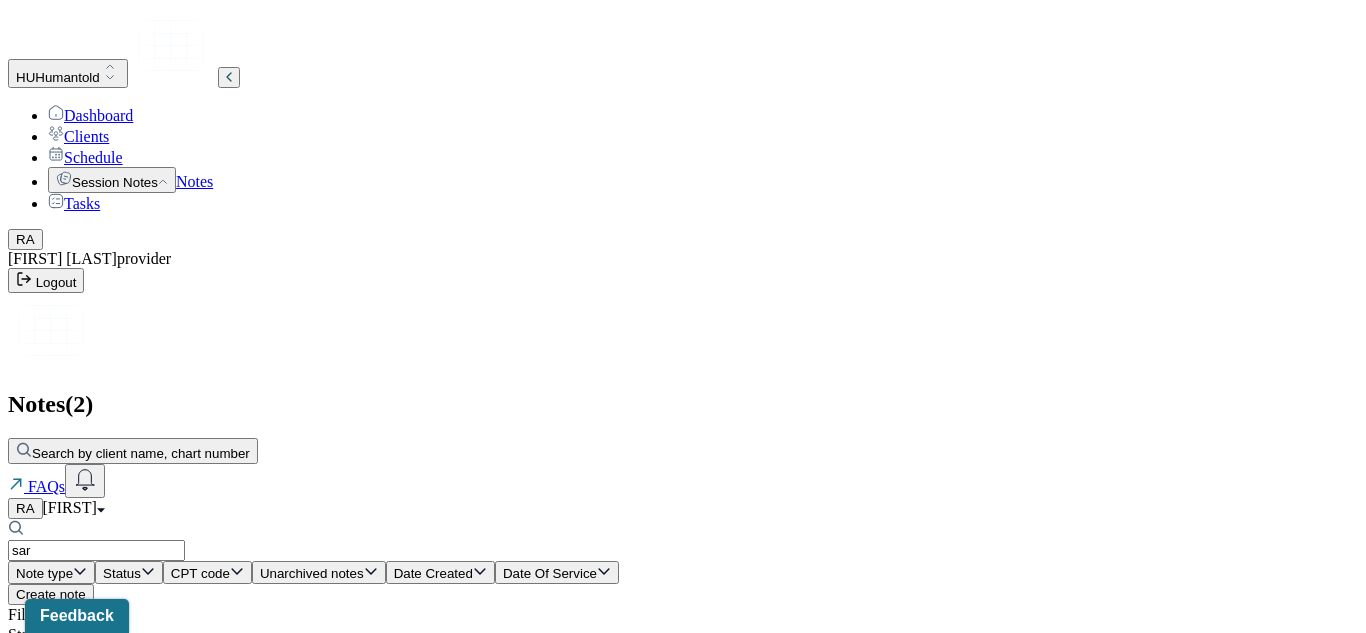 type on "[FIRST]" 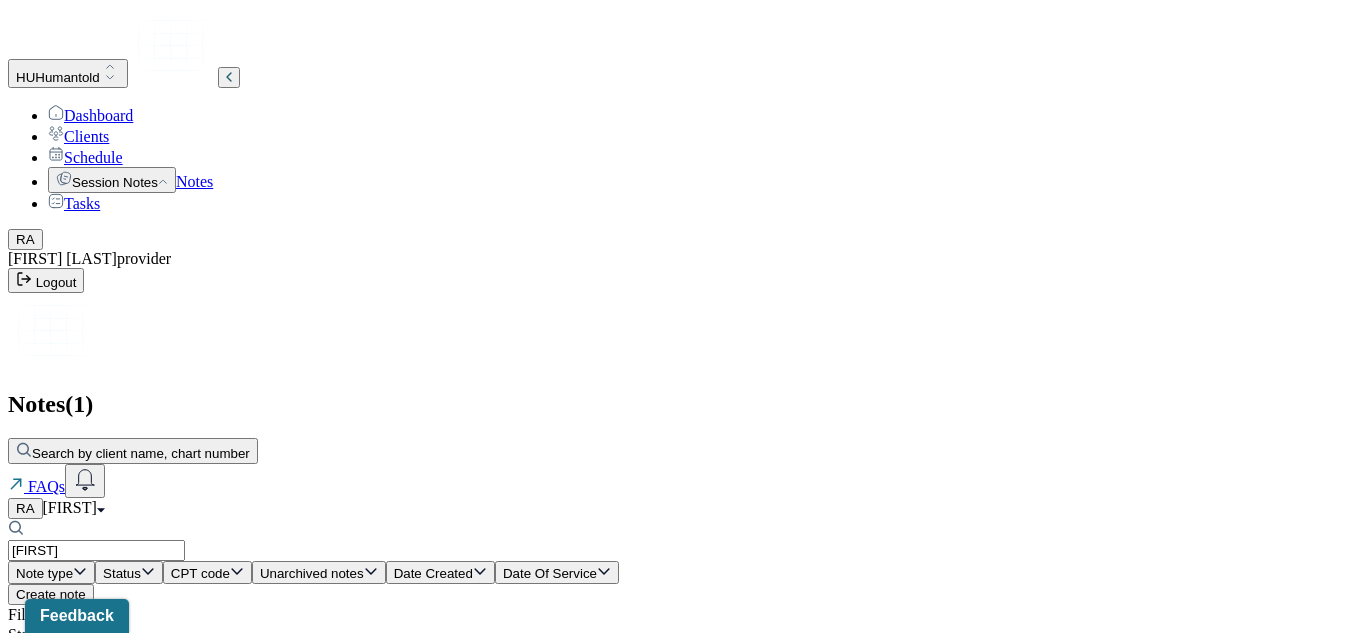 click on "Clients" at bounding box center (78, 136) 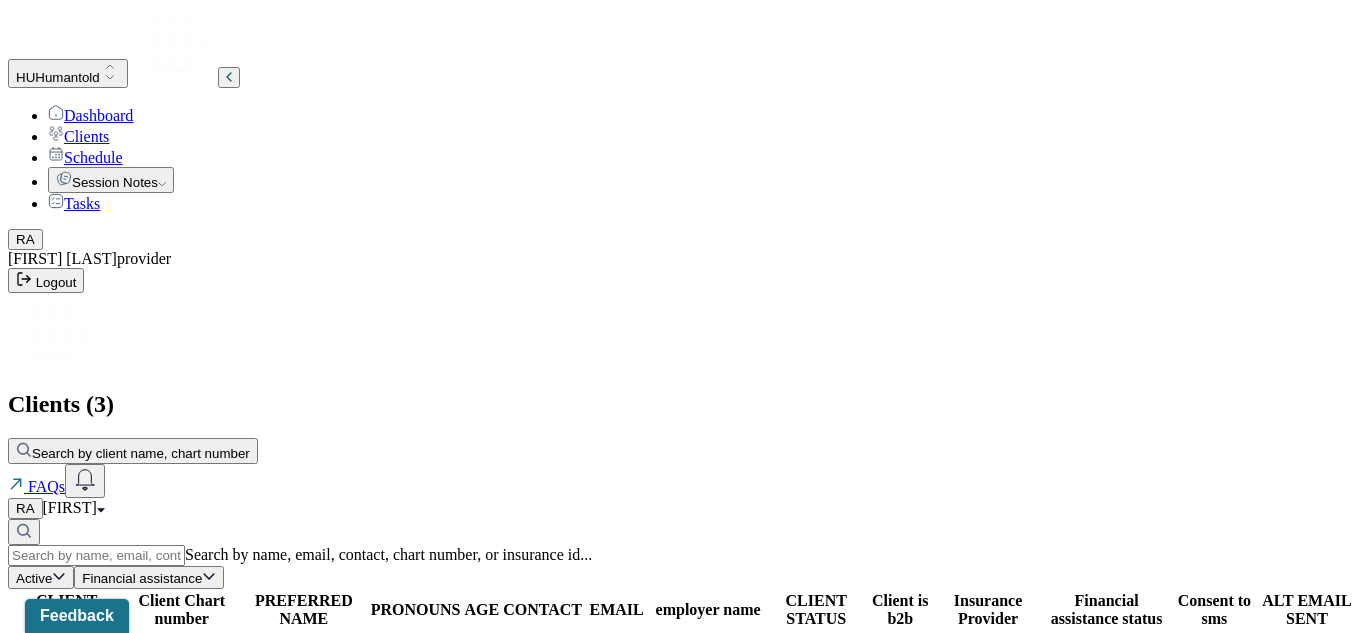 click on "Search by client name, chart number" at bounding box center [141, 453] 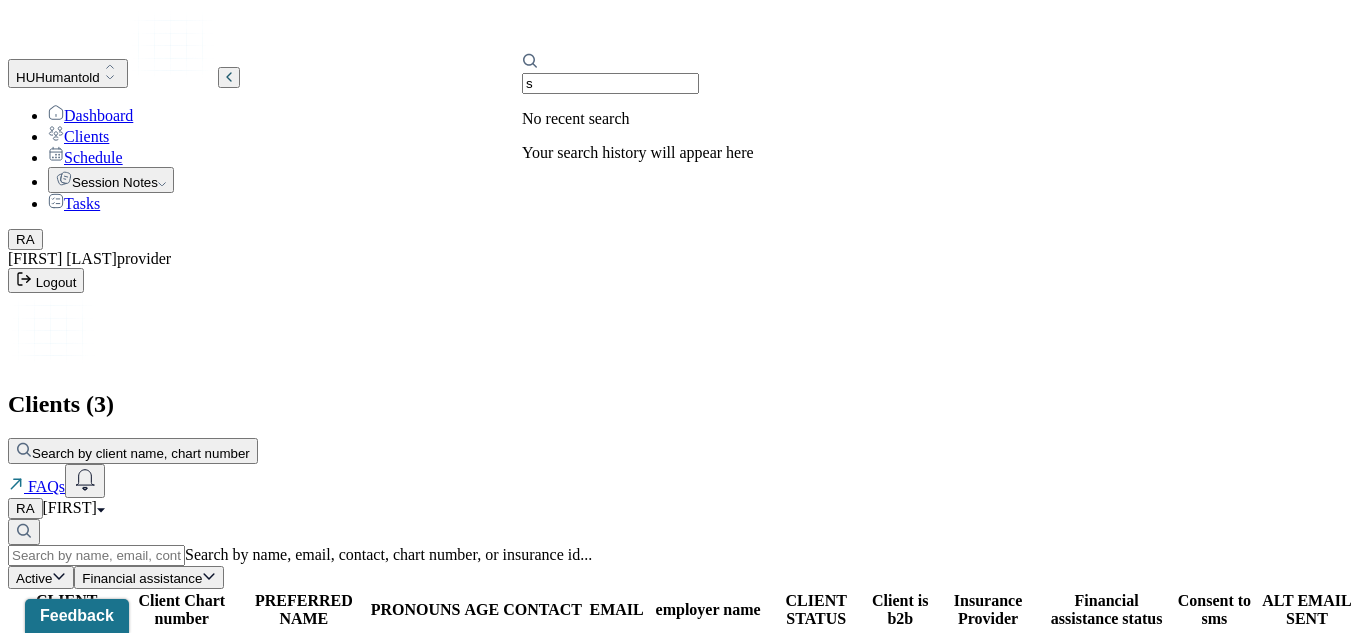 type on "sa" 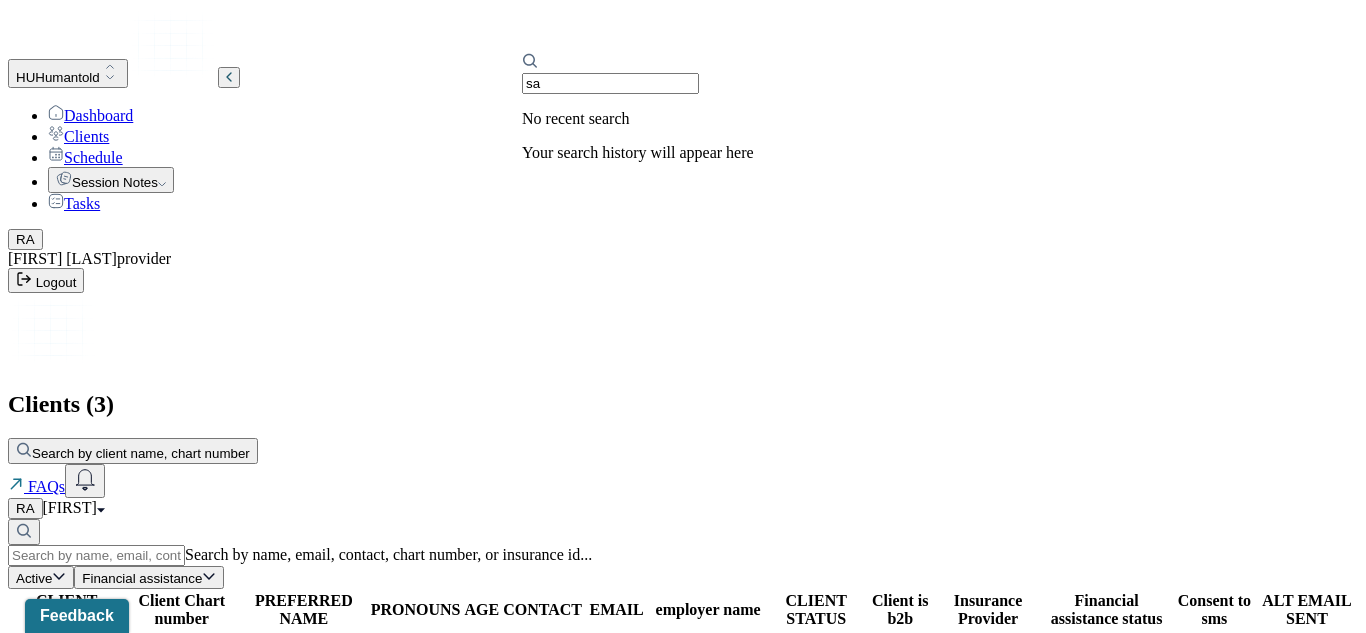 click on "Clients" at bounding box center (78, 136) 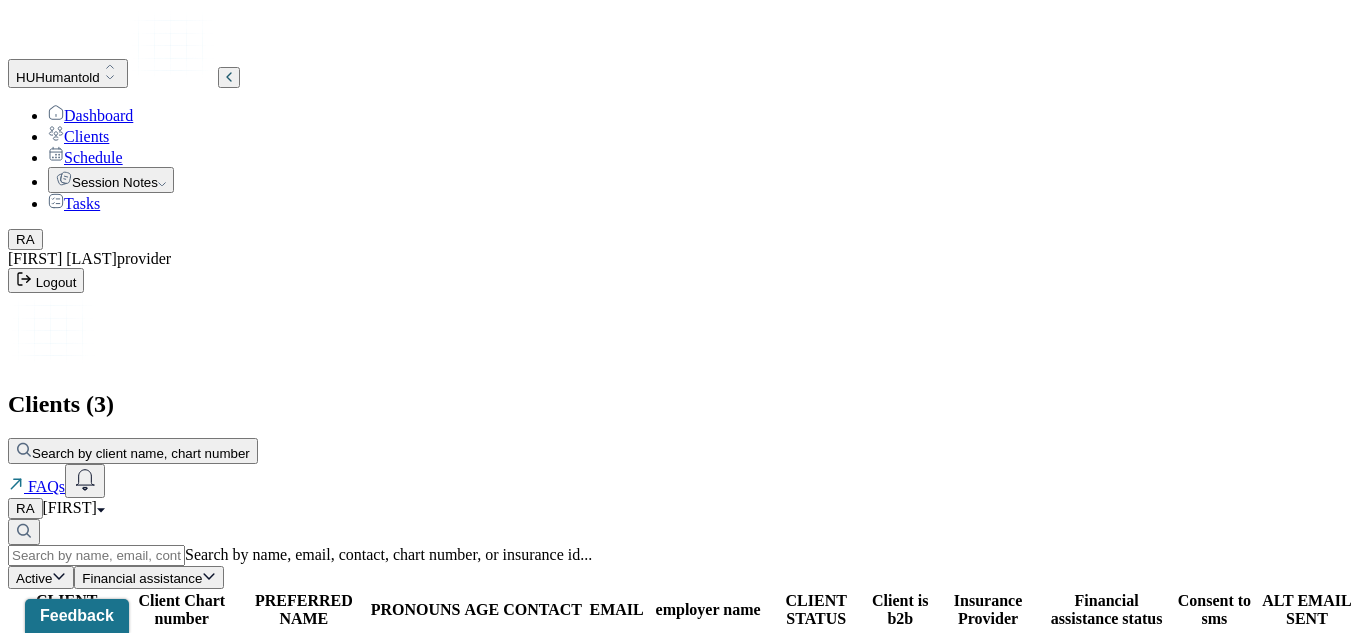 click on "Clients" at bounding box center (78, 136) 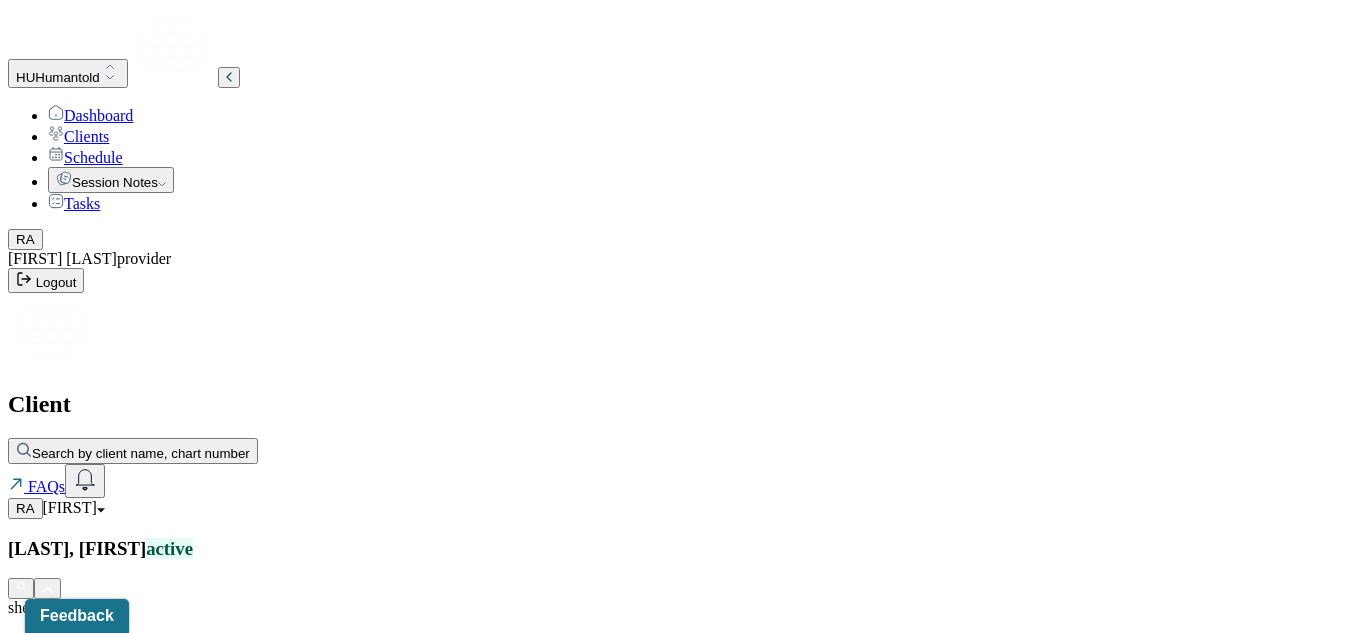 click on "PROVIDER" at bounding box center [683, 1118] 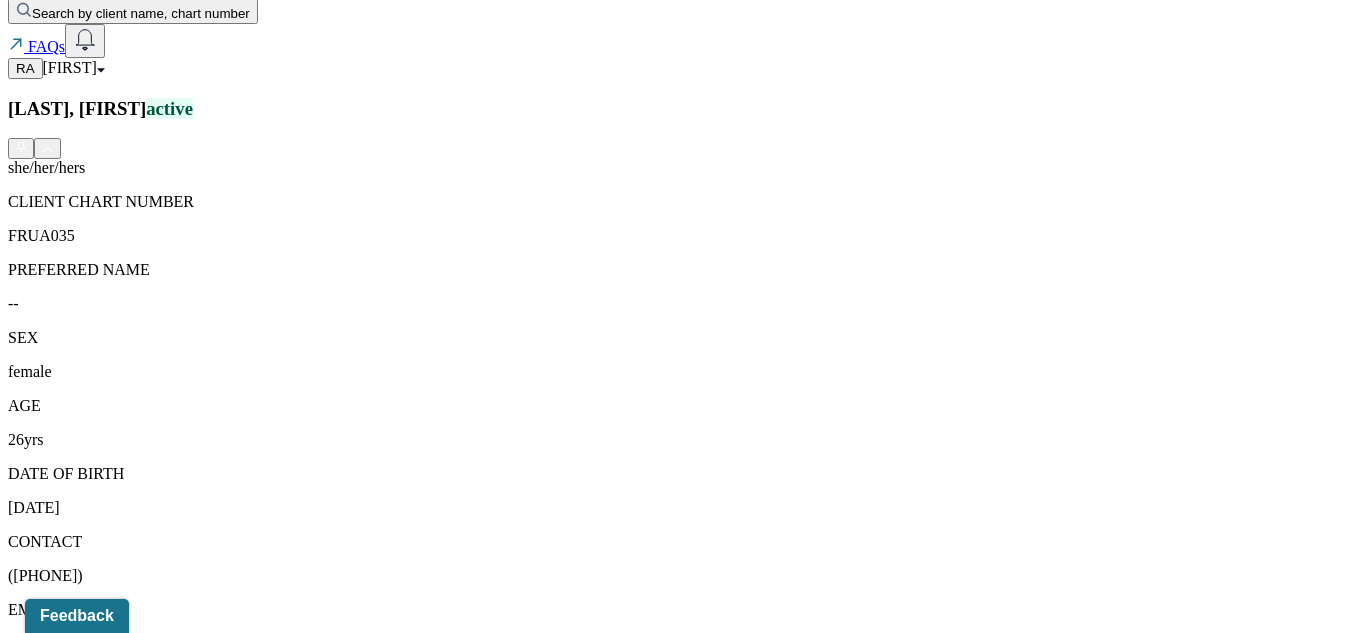 scroll, scrollTop: 536, scrollLeft: 0, axis: vertical 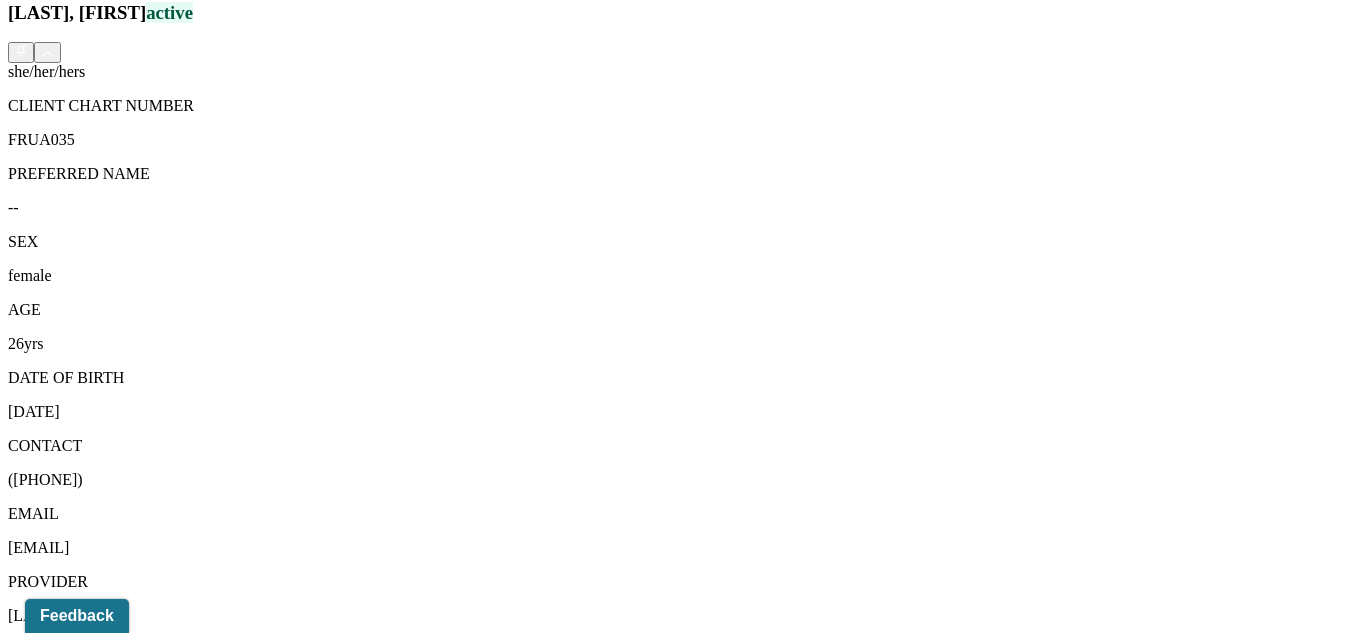 click on "Session Notes" at bounding box center (209, 1501) 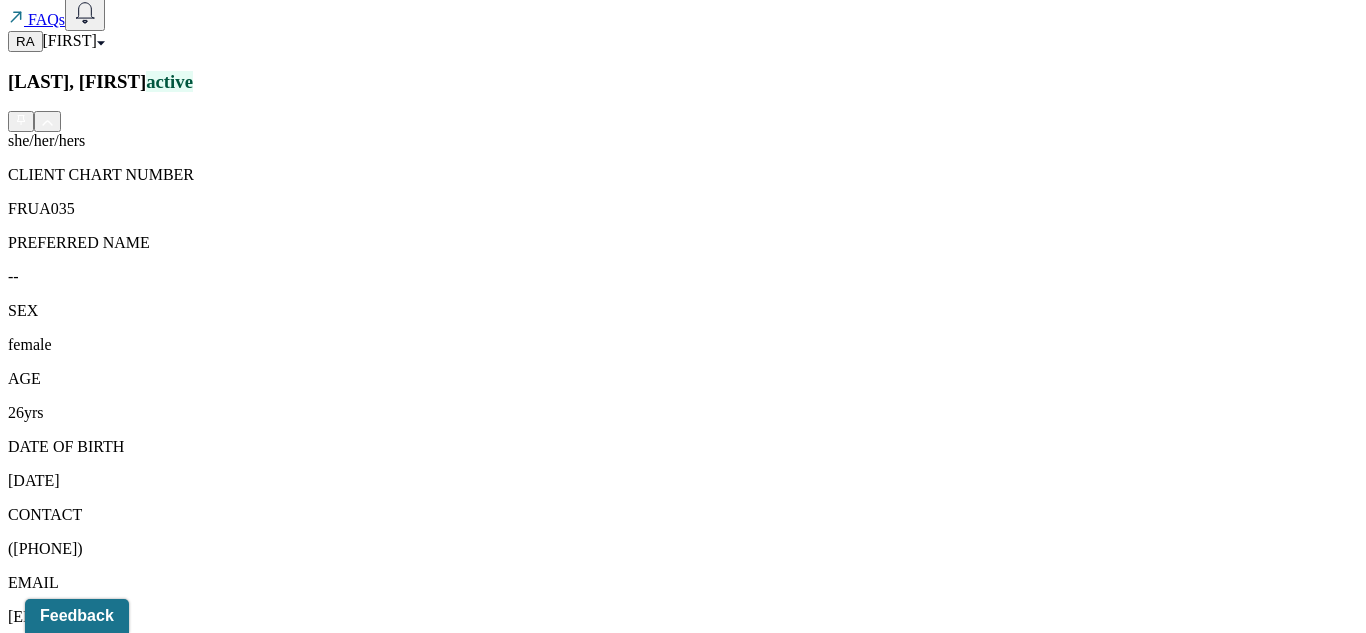 click on "Individual intake note" at bounding box center (264, 1729) 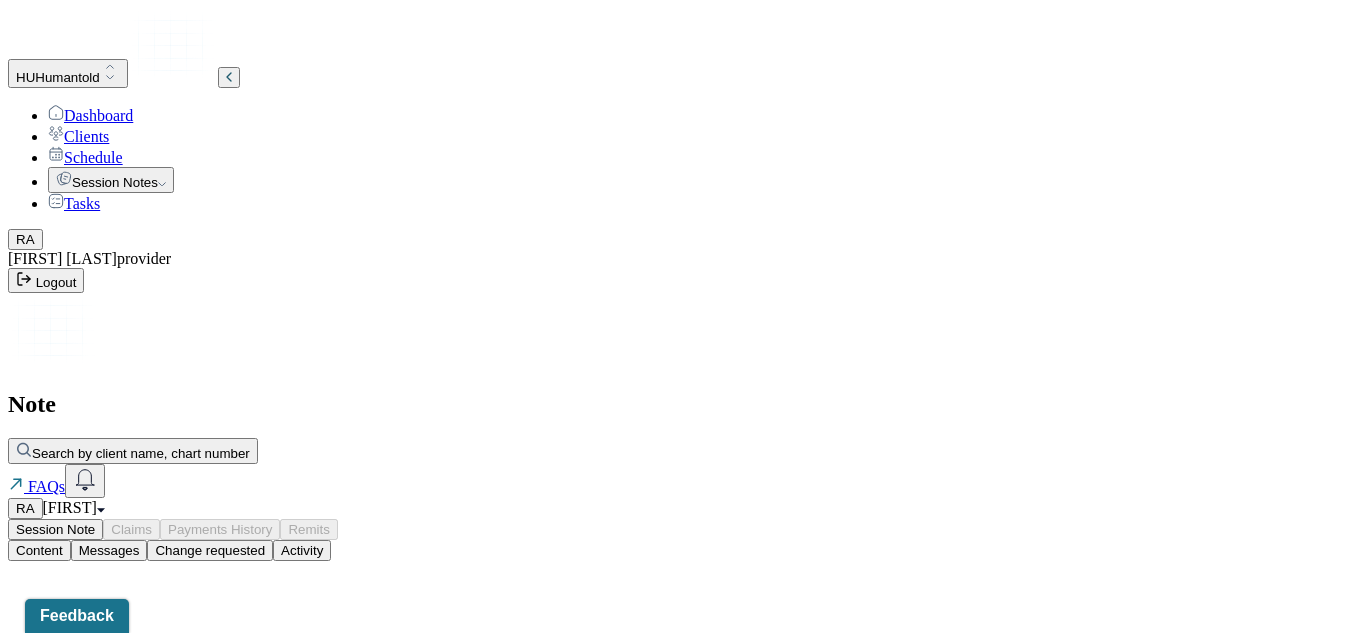 click at bounding box center [8, 561] 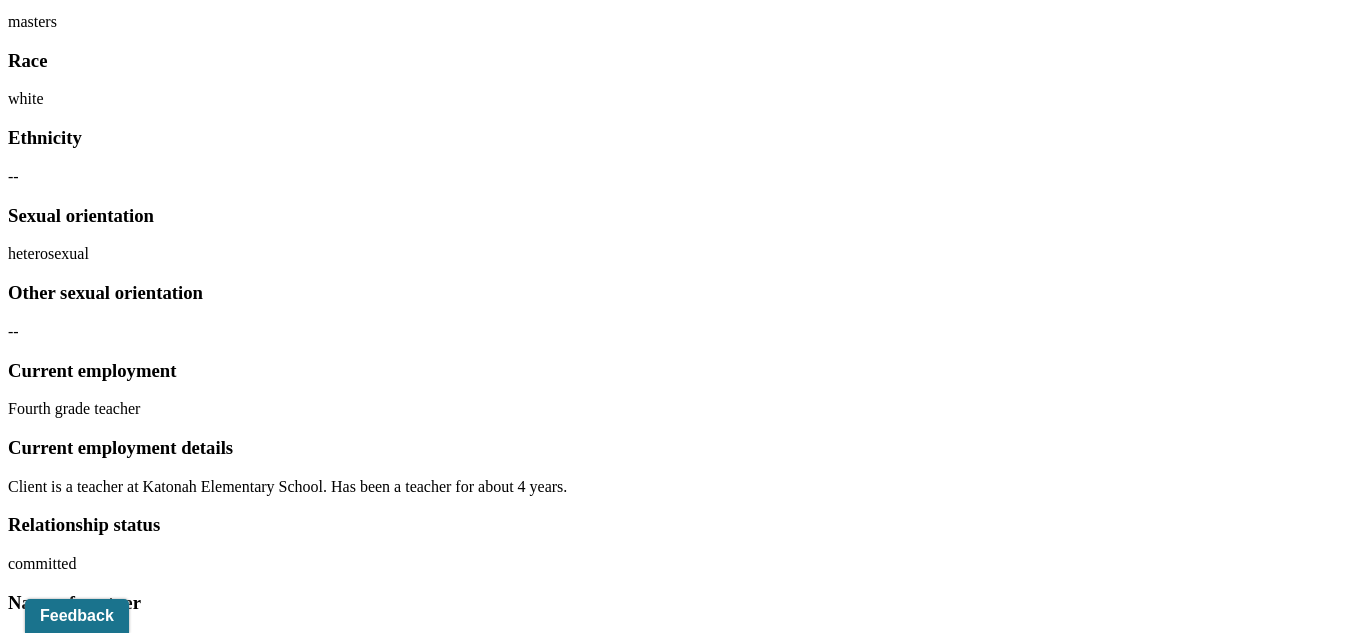 scroll, scrollTop: 2660, scrollLeft: 0, axis: vertical 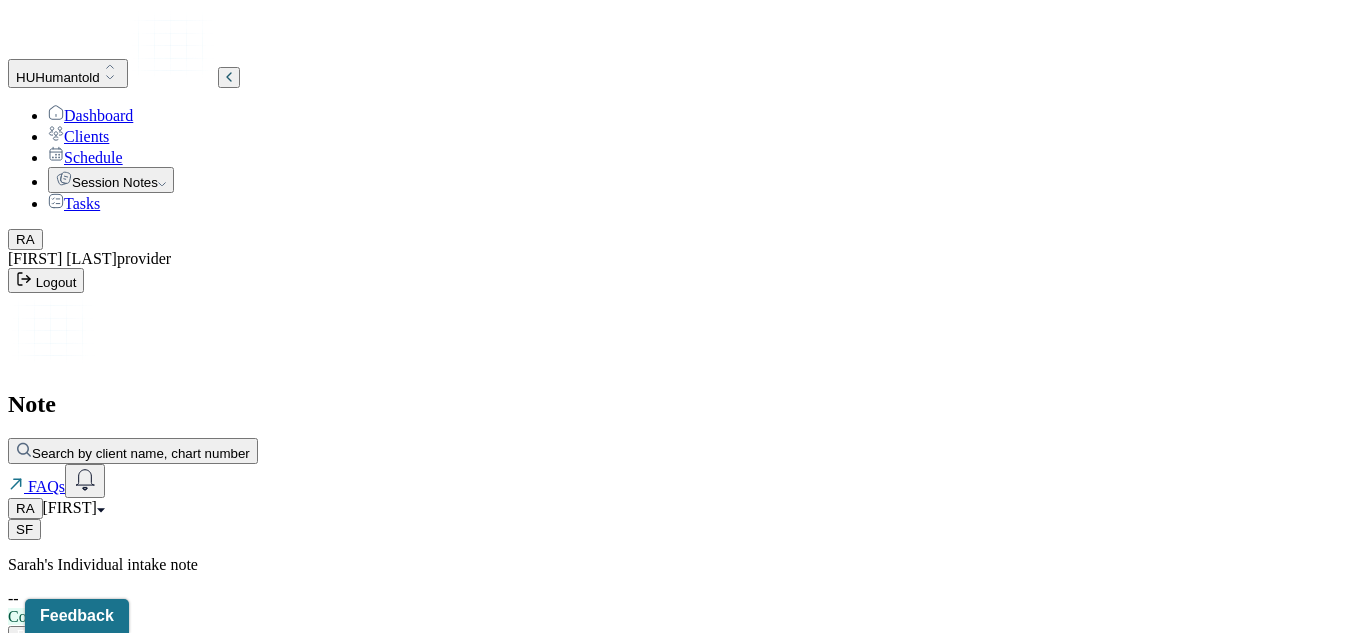 click on "Clients" at bounding box center (78, 136) 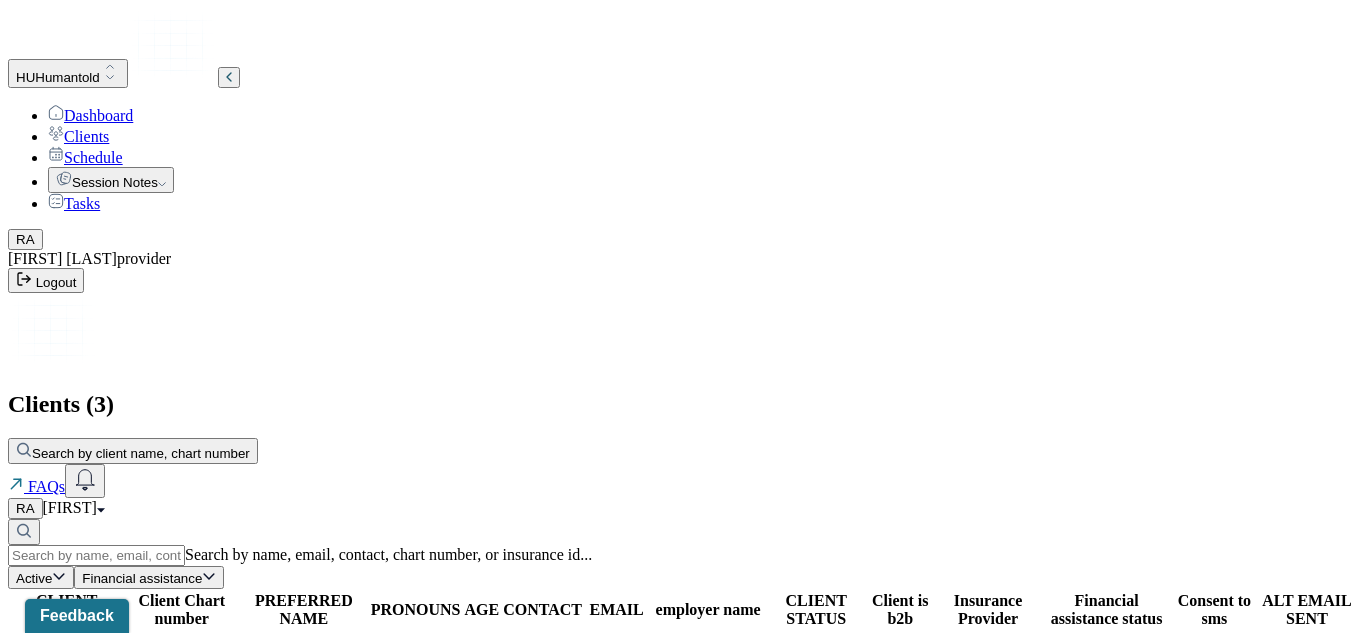 click on "26" at bounding box center (481, 650) 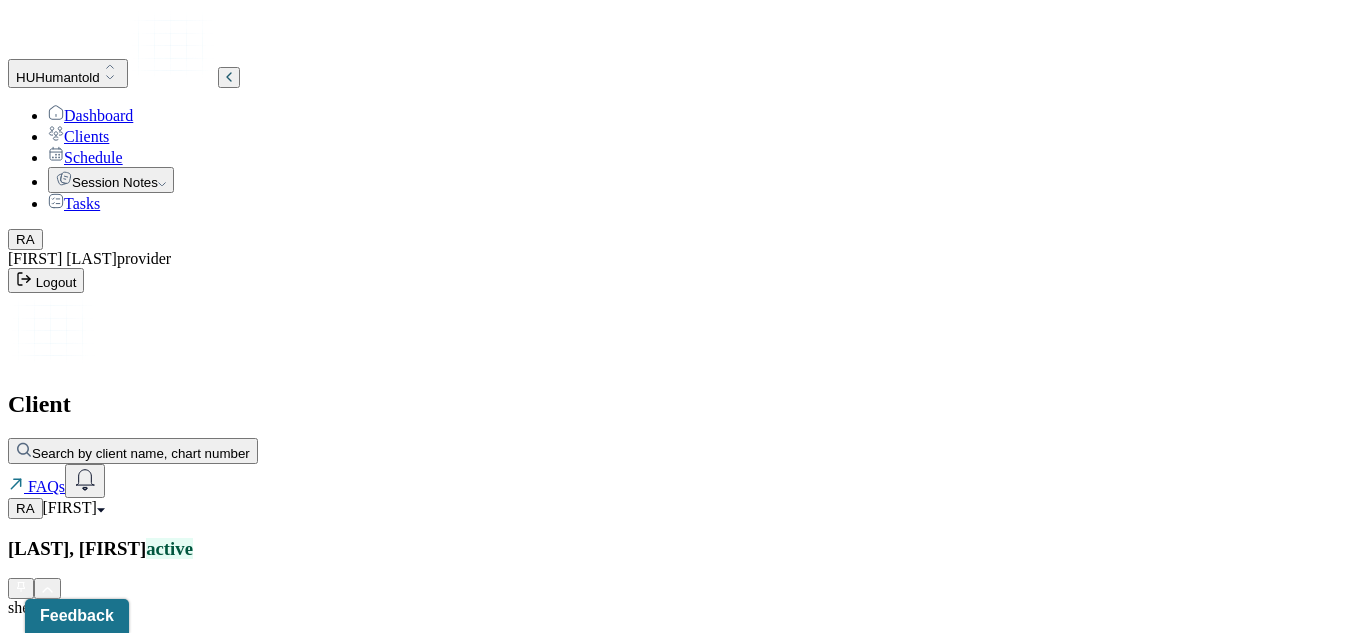 click on "PROVIDER" at bounding box center [683, 1118] 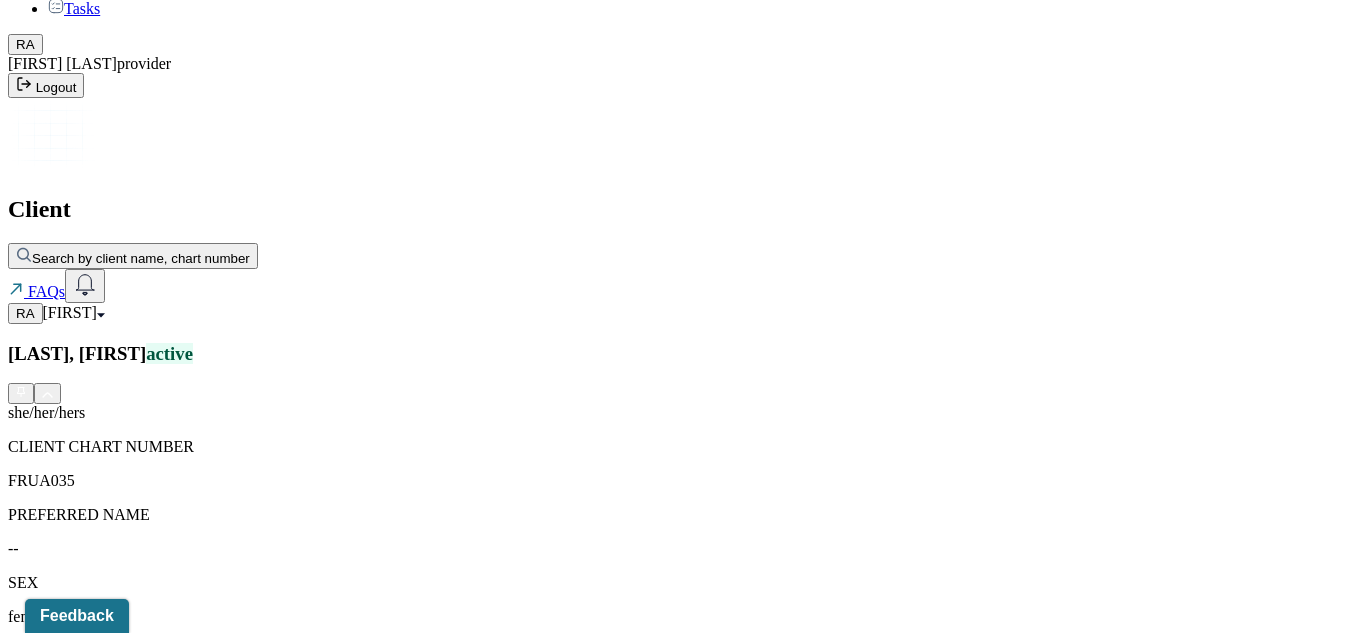 scroll, scrollTop: 254, scrollLeft: 0, axis: vertical 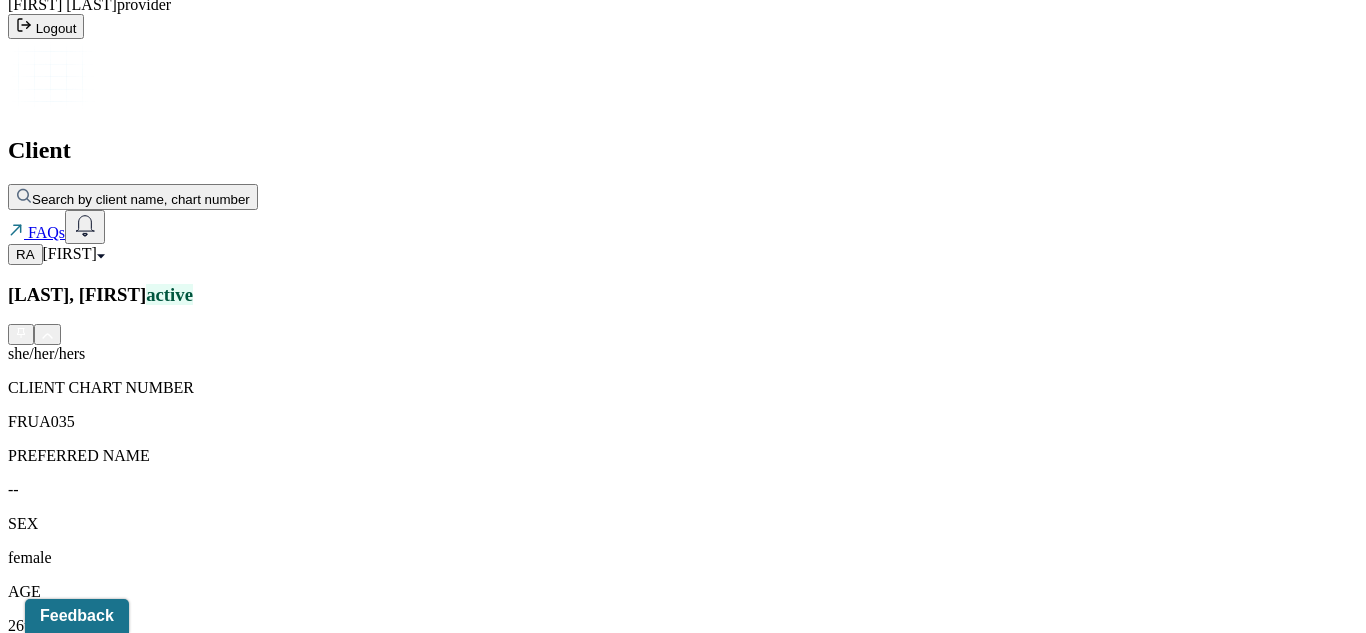 click on "Session Notes" at bounding box center [209, 1783] 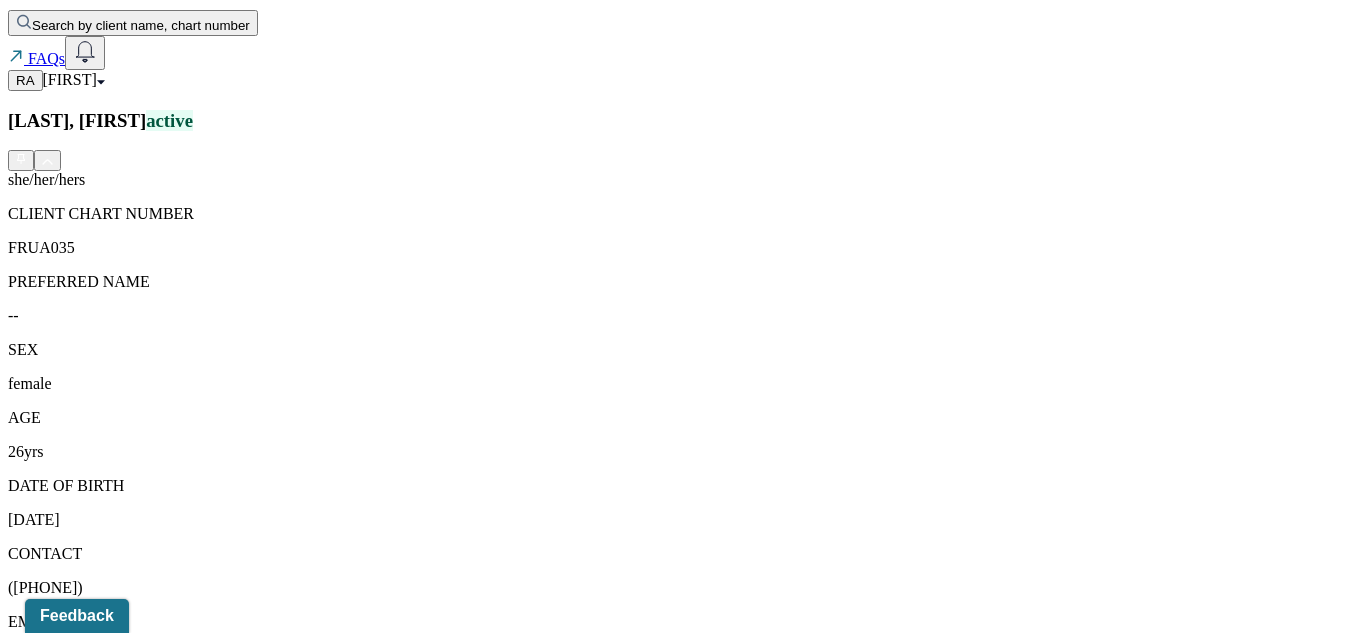 scroll, scrollTop: 467, scrollLeft: 0, axis: vertical 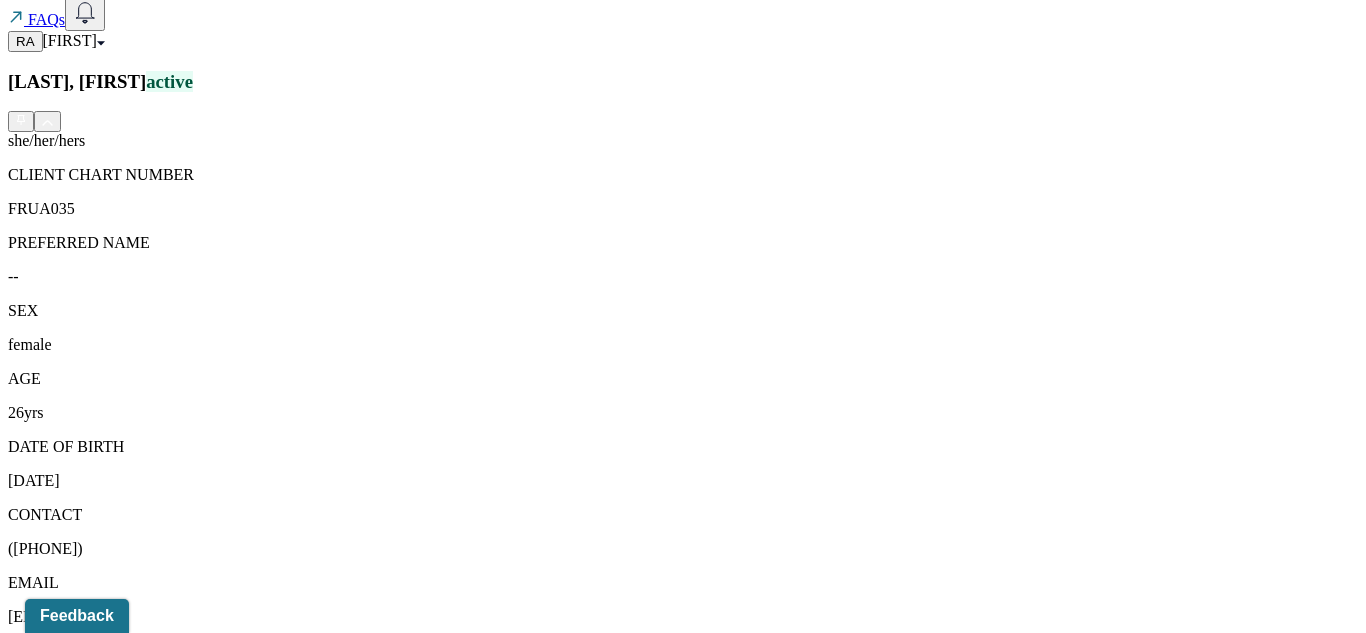 click on "Individual soap note" at bounding box center [264, 1704] 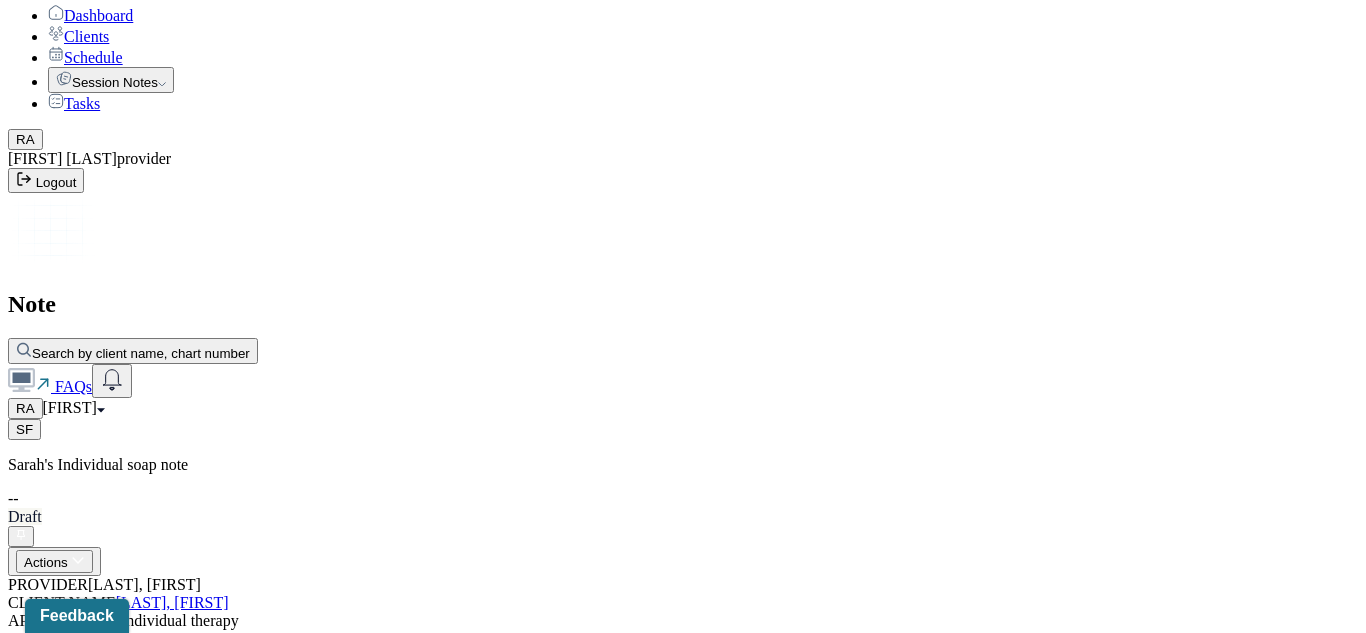 scroll, scrollTop: 0, scrollLeft: 0, axis: both 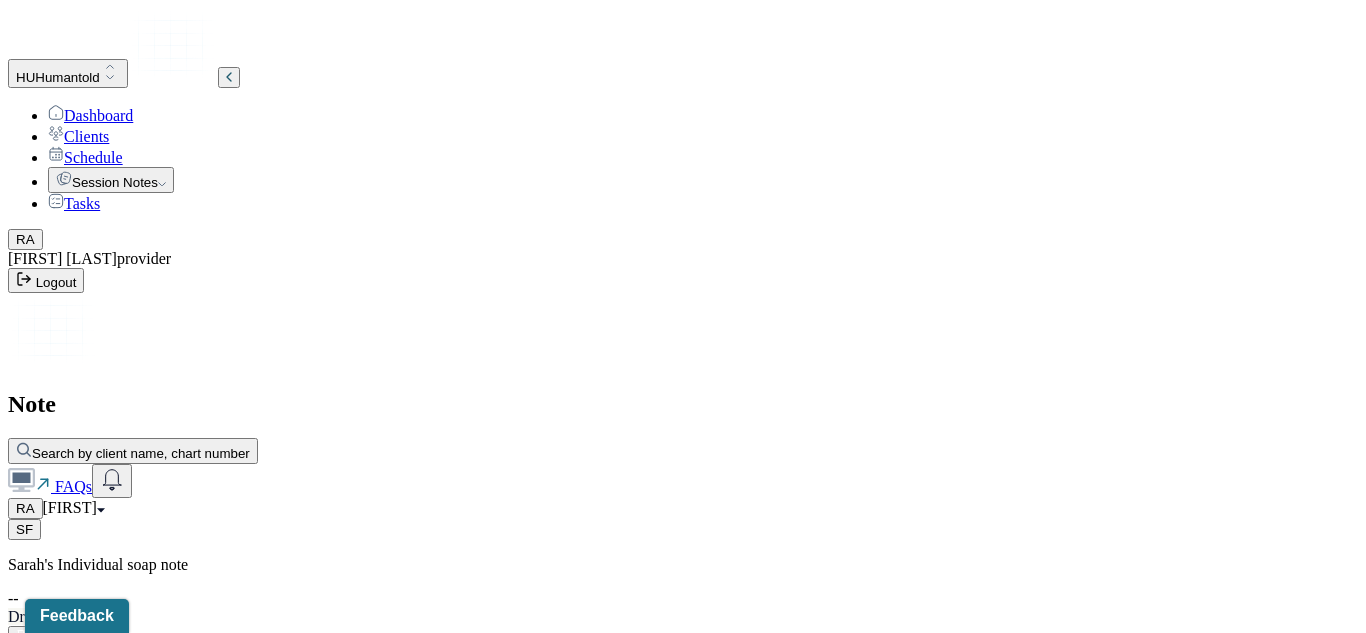 click on "[FIRST]" at bounding box center (70, 507) 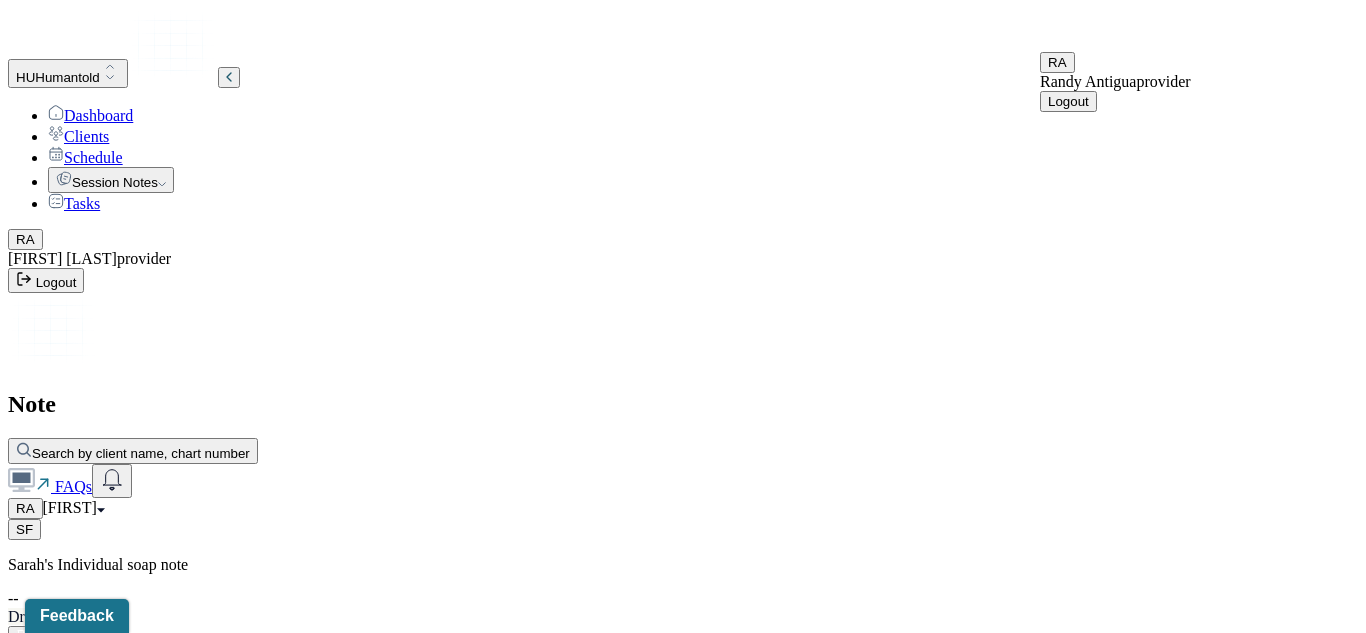 click on "Logout" at bounding box center (1068, 101) 